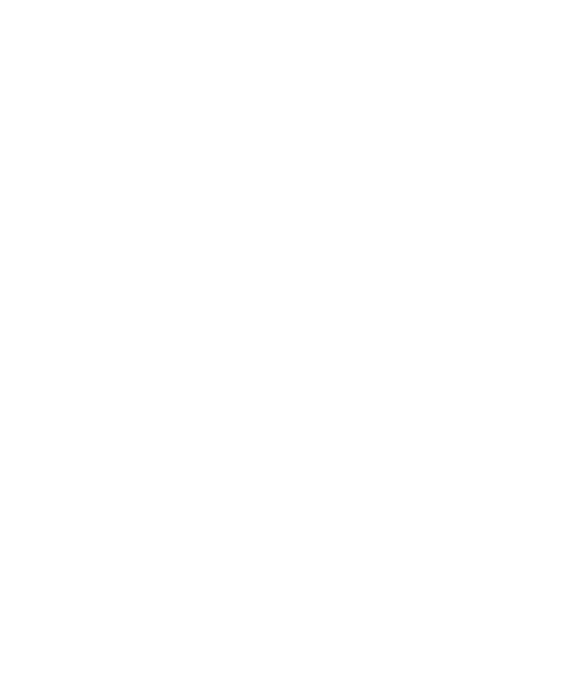 scroll, scrollTop: 0, scrollLeft: 0, axis: both 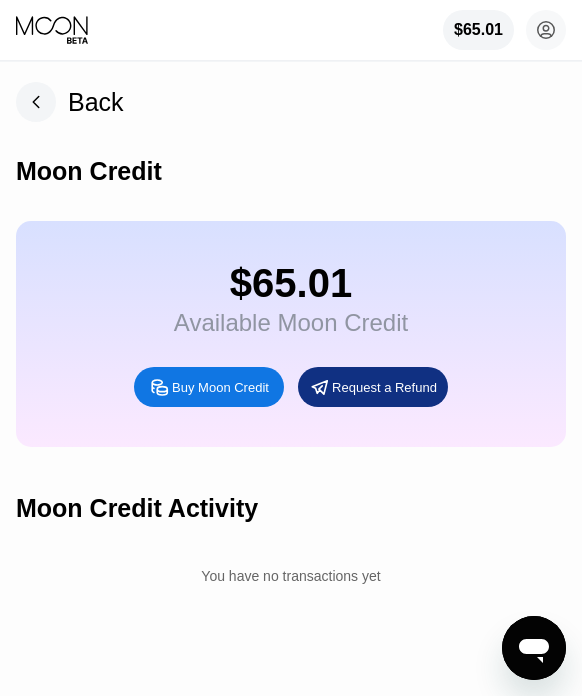 click 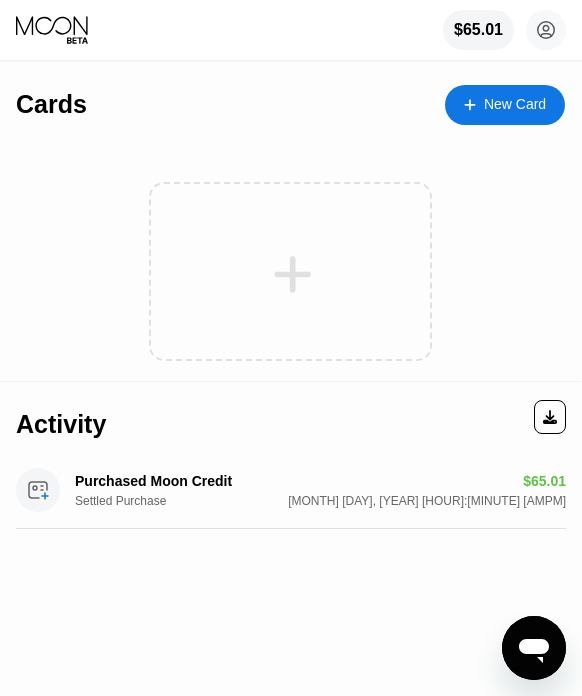 click on "New Card" at bounding box center (505, 105) 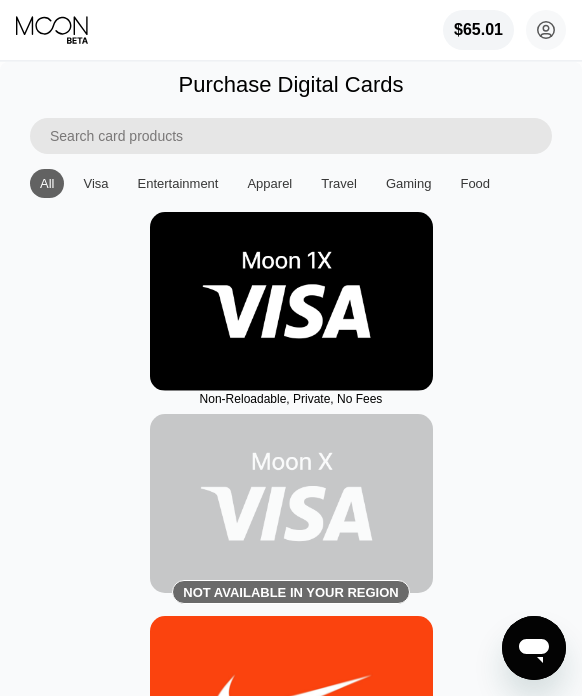 drag, startPoint x: 285, startPoint y: 245, endPoint x: 476, endPoint y: 41, distance: 279.4584 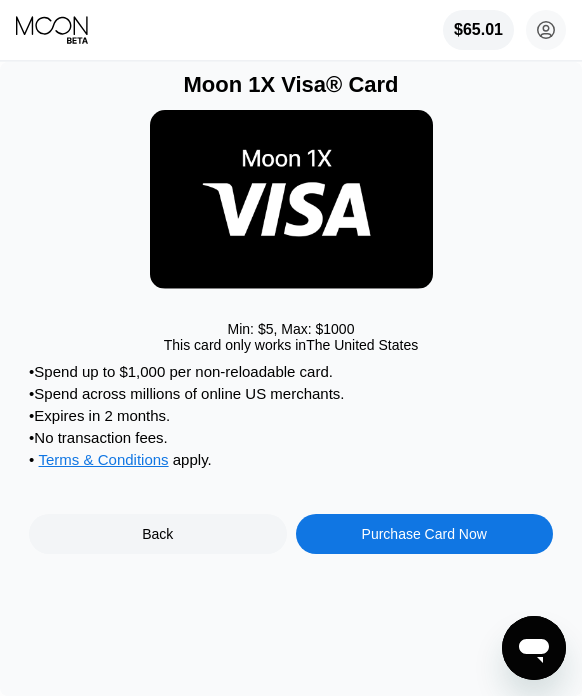 click on "Purchase Card Now" at bounding box center (424, 534) 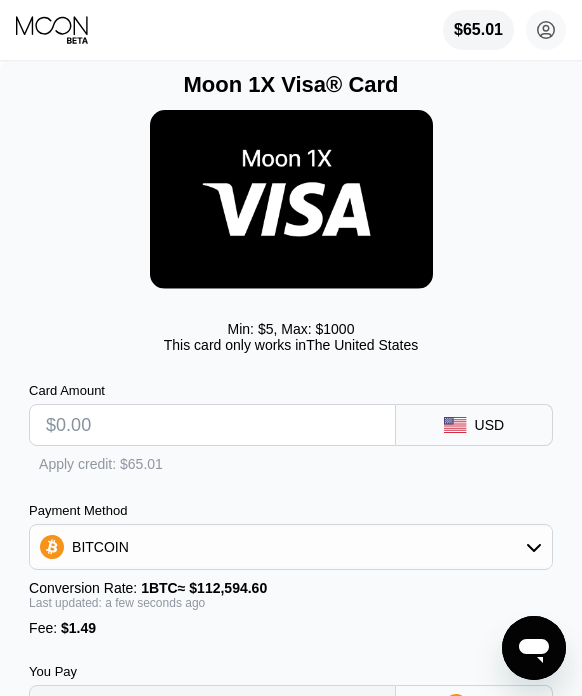 click at bounding box center (212, 425) 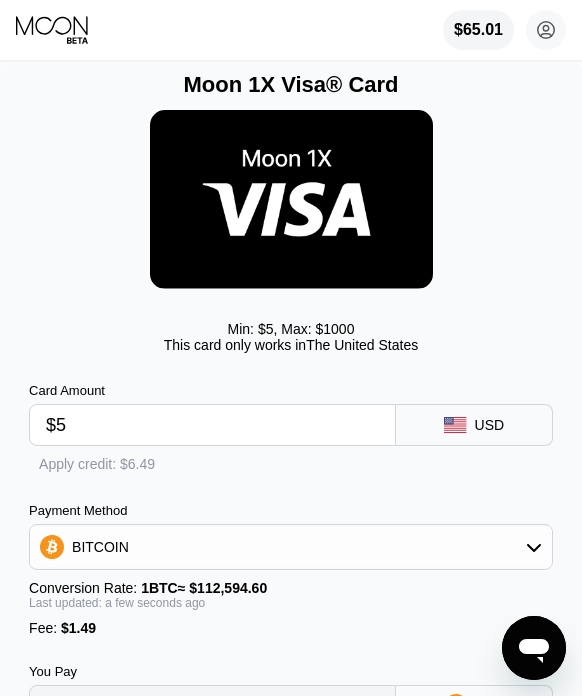 type on "0.00005765" 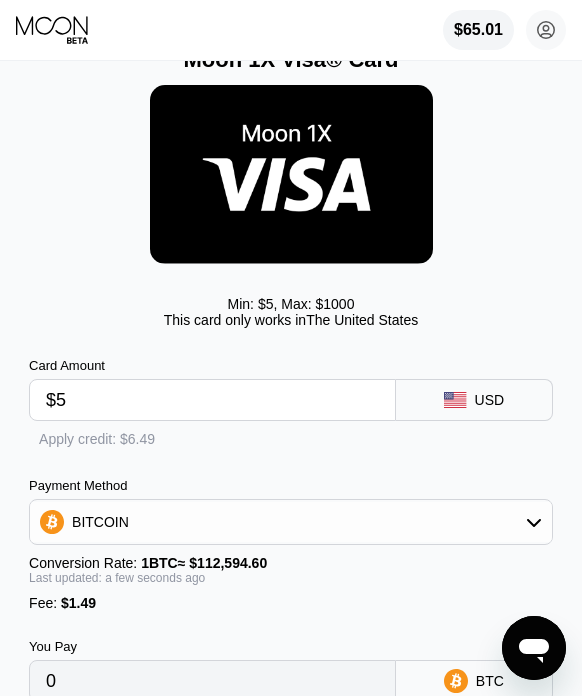 scroll, scrollTop: 32, scrollLeft: 0, axis: vertical 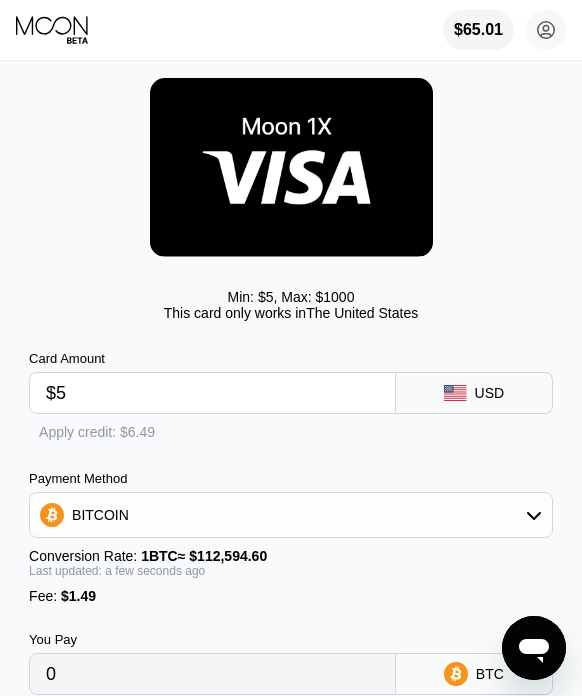 click on "Apply credit: $6.49" at bounding box center (97, 432) 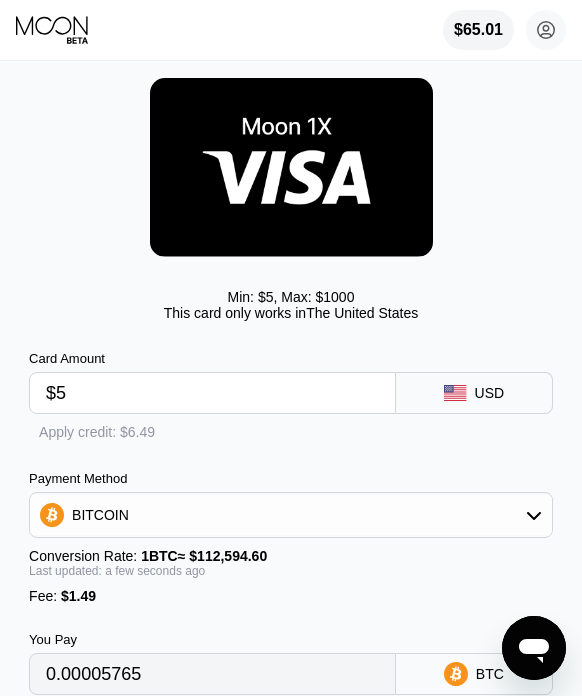 click on "Apply credit: $6.49" at bounding box center [97, 432] 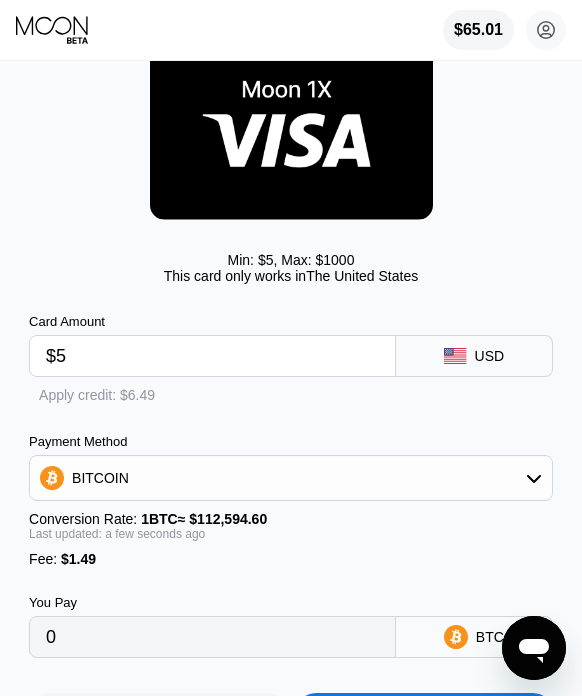 drag, startPoint x: 116, startPoint y: 399, endPoint x: 209, endPoint y: 408, distance: 93.43447 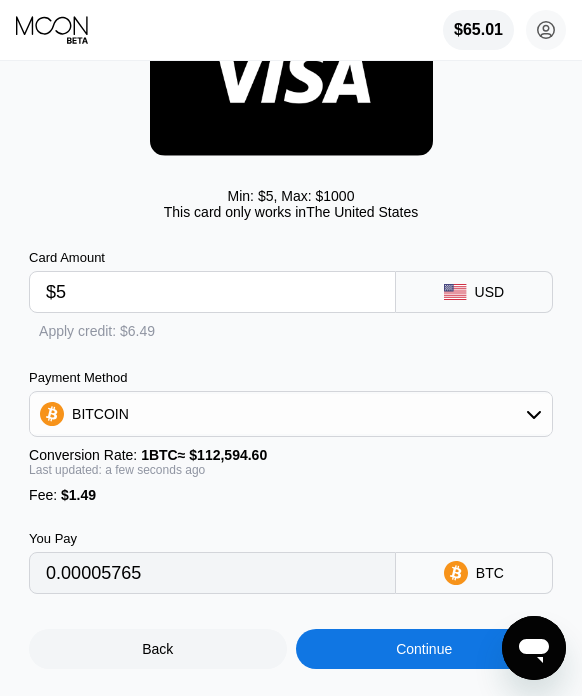 scroll, scrollTop: 135, scrollLeft: 0, axis: vertical 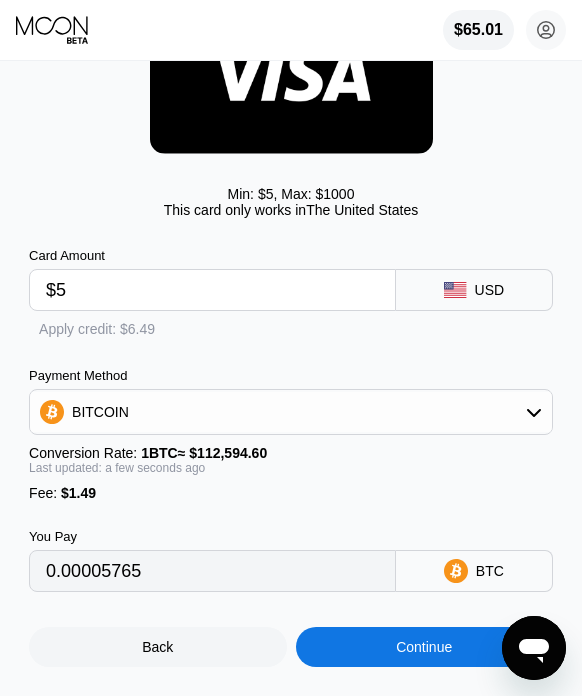 drag, startPoint x: 117, startPoint y: 335, endPoint x: 232, endPoint y: 348, distance: 115.73245 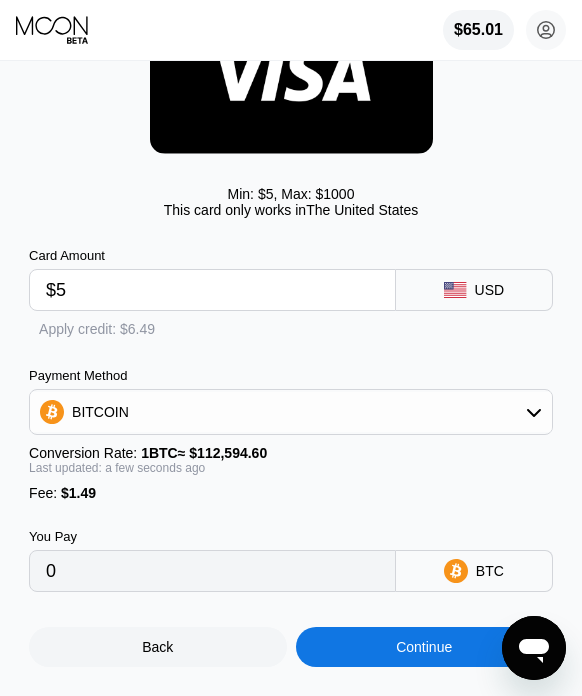click on "Continue" at bounding box center (424, 647) 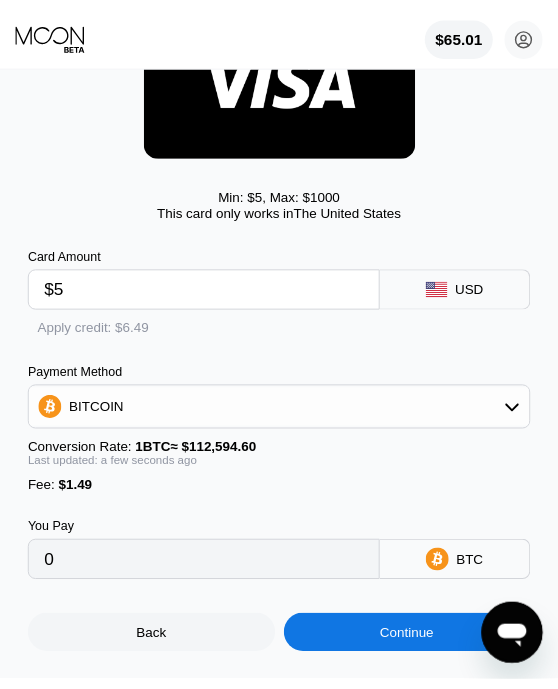 scroll, scrollTop: 0, scrollLeft: 0, axis: both 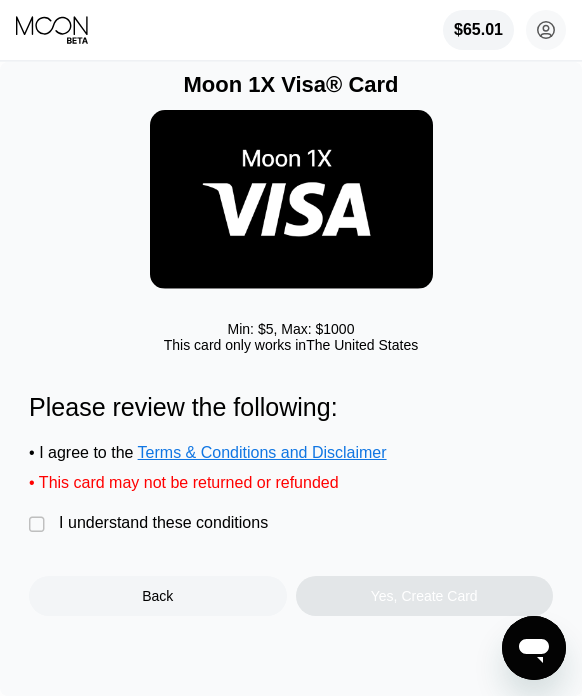 drag, startPoint x: 38, startPoint y: 528, endPoint x: 176, endPoint y: 559, distance: 141.43903 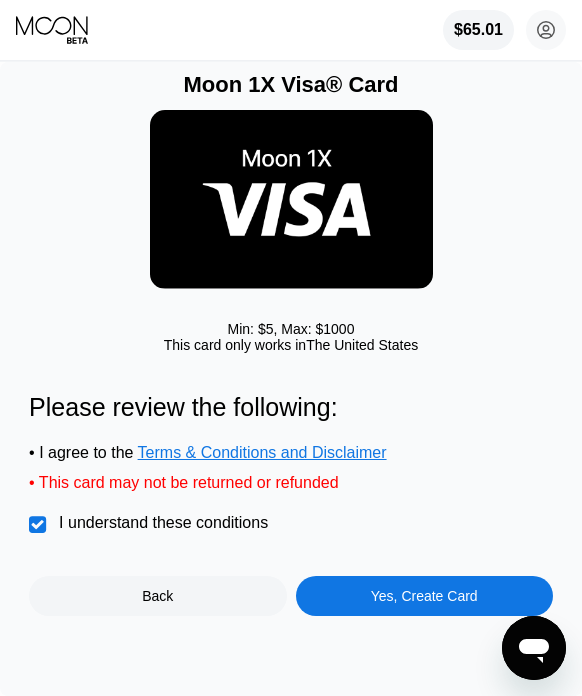 click on "Yes, Create Card" at bounding box center [424, 596] 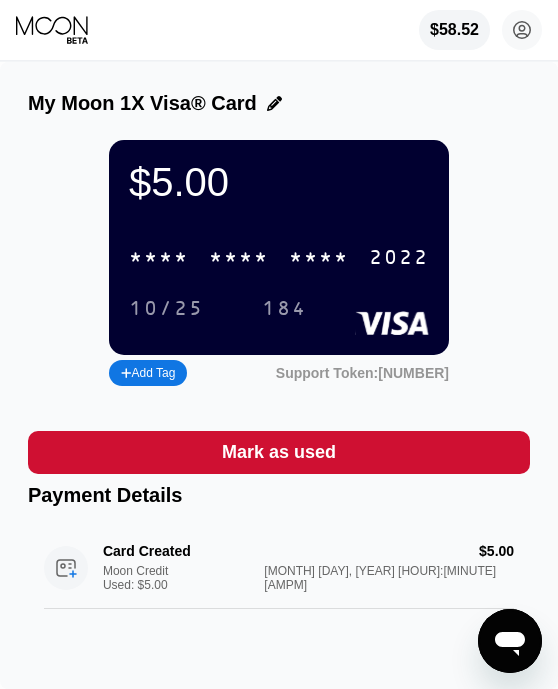 click on "* * * *" at bounding box center [239, 258] 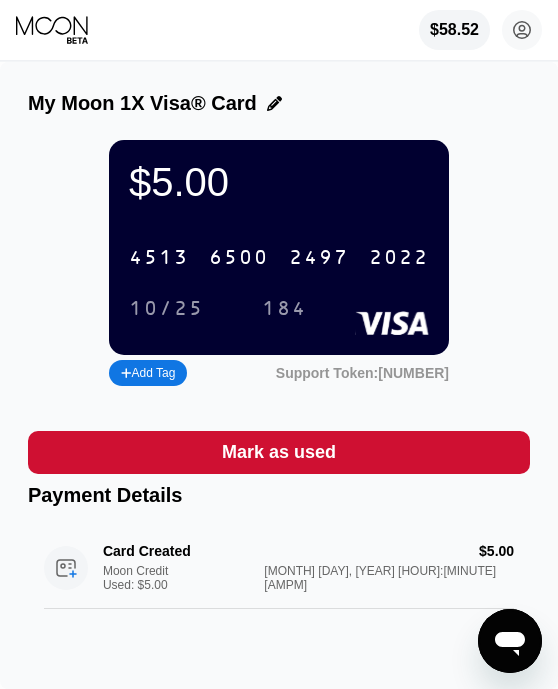 click 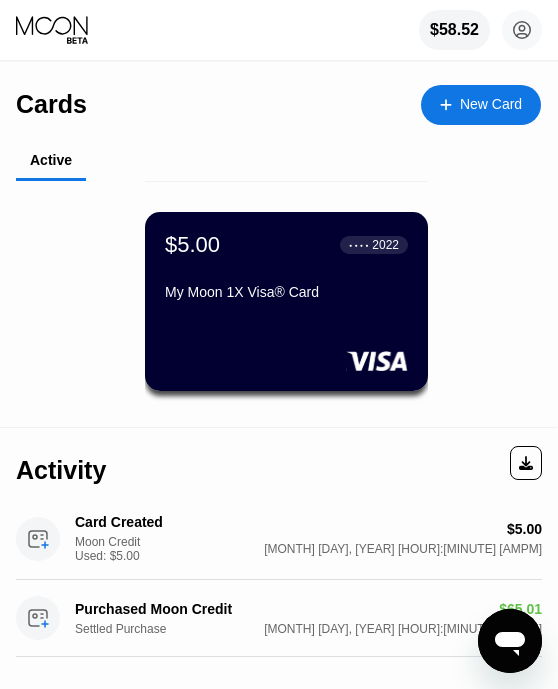 click 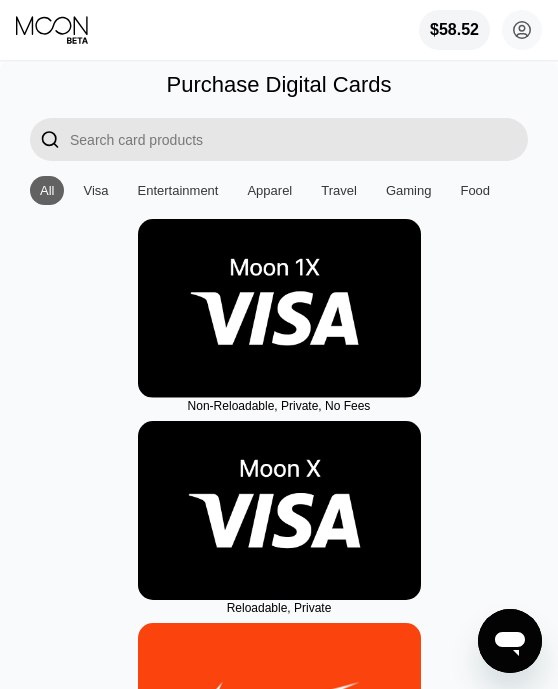drag, startPoint x: 301, startPoint y: 312, endPoint x: 270, endPoint y: 309, distance: 31.144823 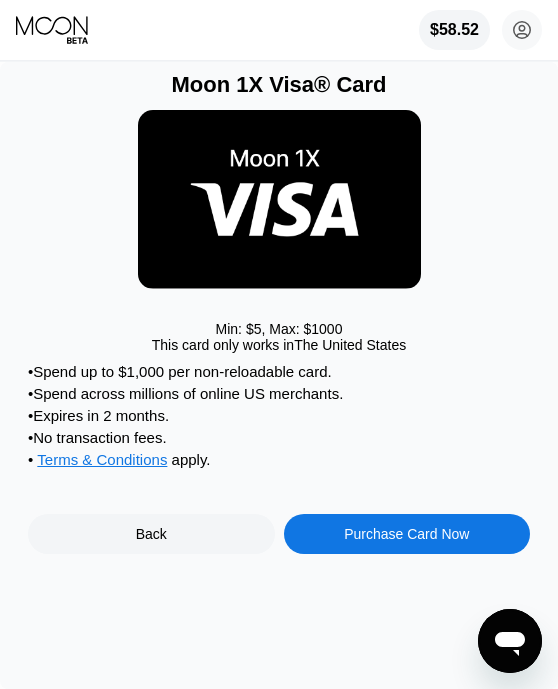 click on "Purchase Card Now" at bounding box center (406, 534) 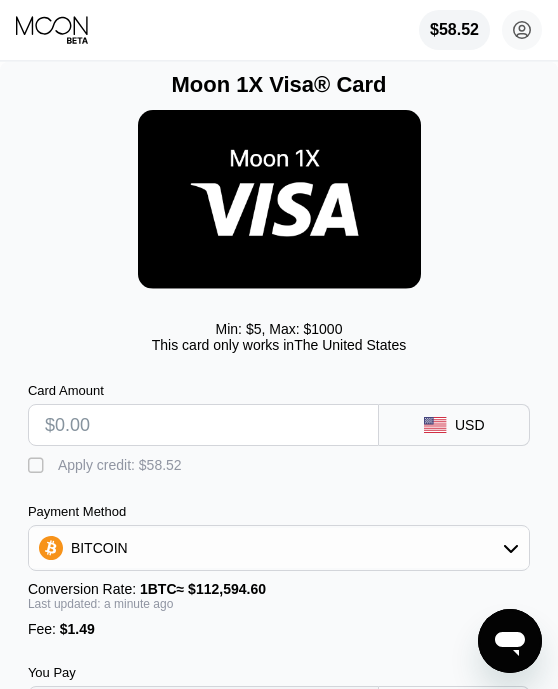 click at bounding box center (204, 425) 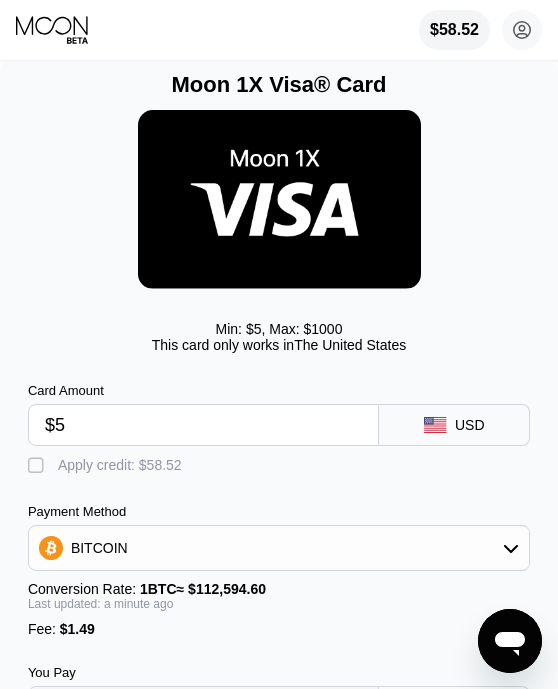 type on "0.00005765" 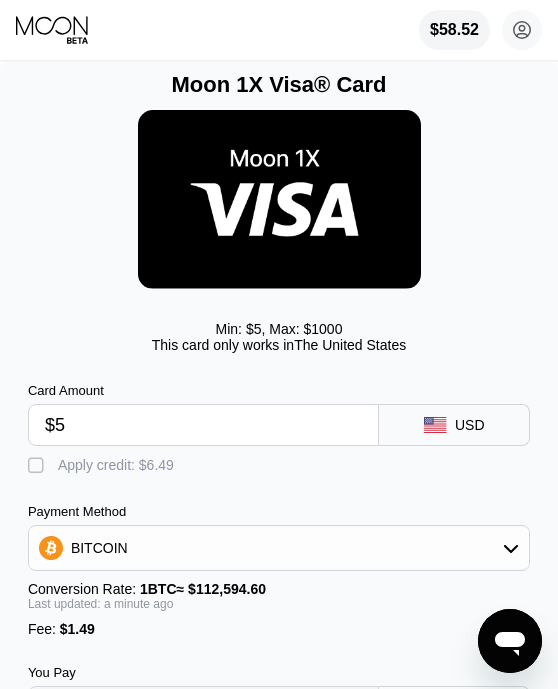 type on "$5" 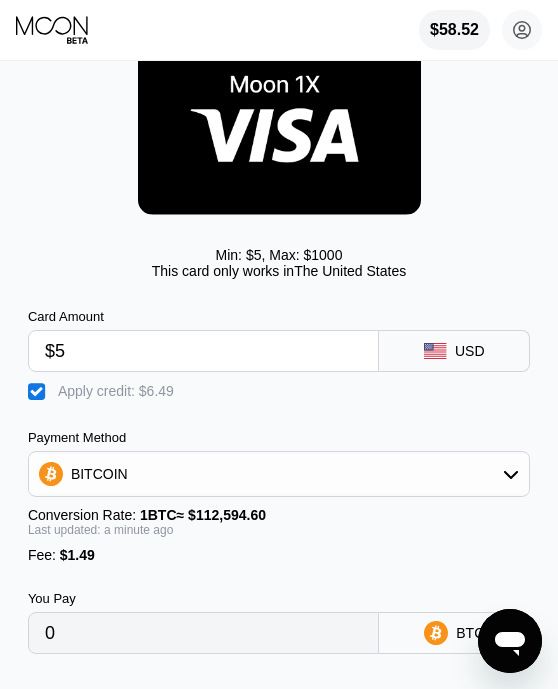 scroll, scrollTop: 176, scrollLeft: 0, axis: vertical 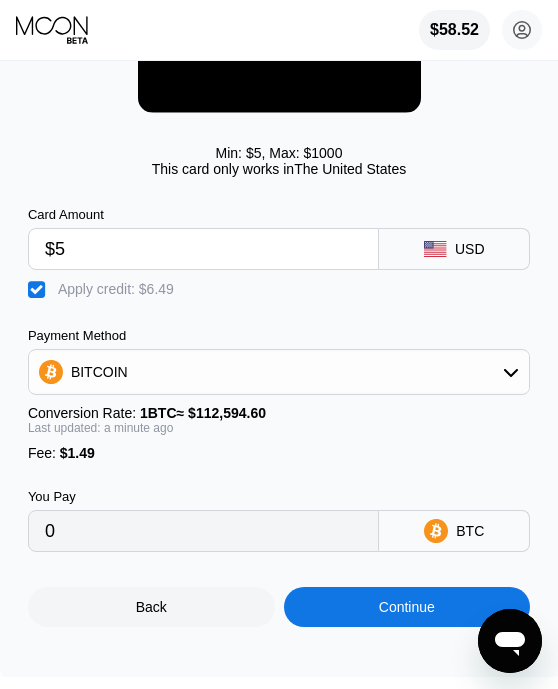 click on "Continue" at bounding box center (407, 607) 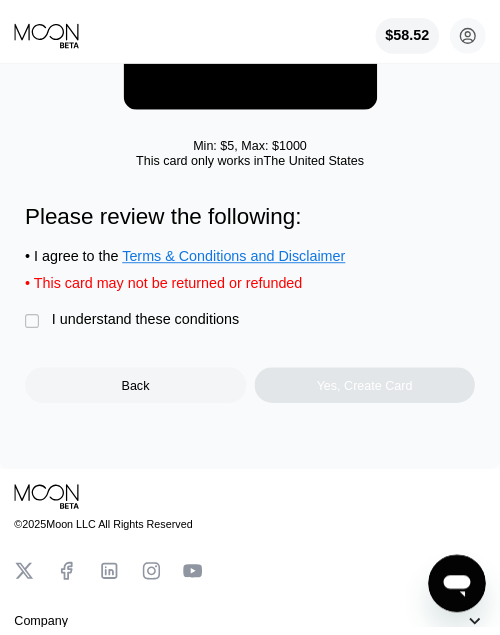 scroll, scrollTop: 0, scrollLeft: 0, axis: both 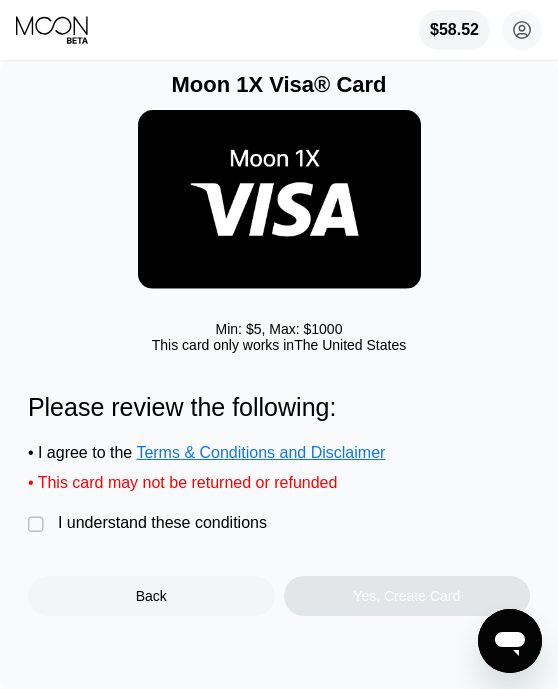 click on "" at bounding box center (38, 525) 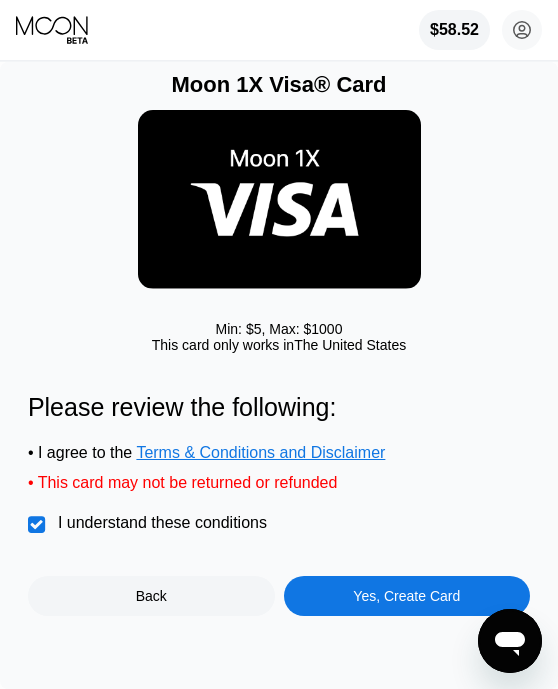 click on "Yes, Create Card" at bounding box center (407, 596) 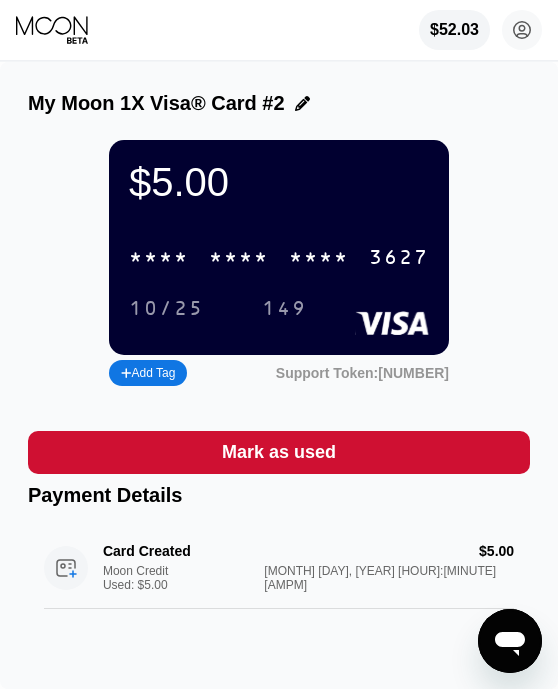 click on "* * * *" at bounding box center [159, 258] 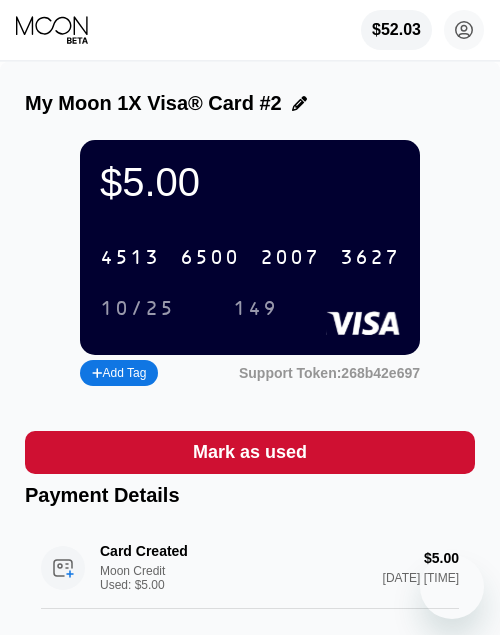 scroll, scrollTop: 0, scrollLeft: 0, axis: both 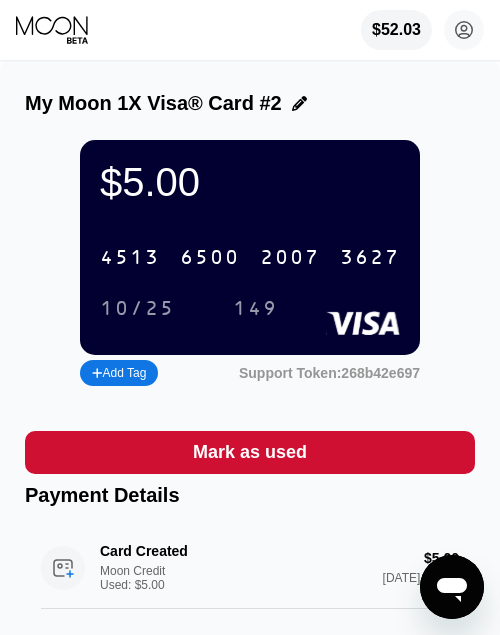 drag, startPoint x: 110, startPoint y: 29, endPoint x: 73, endPoint y: 26, distance: 37.12142 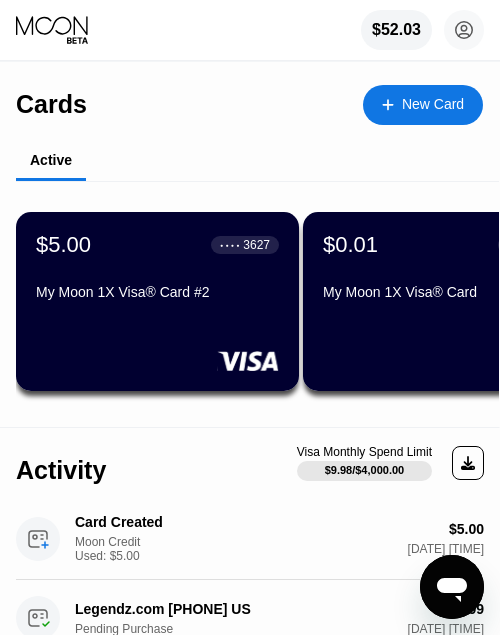 click at bounding box center [398, 104] 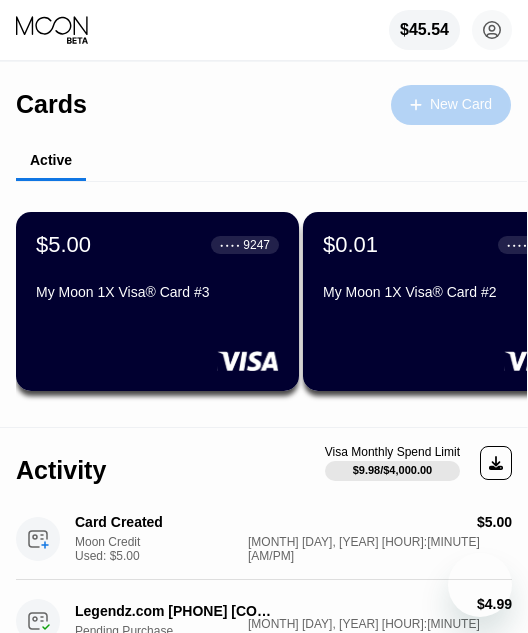 scroll, scrollTop: 0, scrollLeft: 0, axis: both 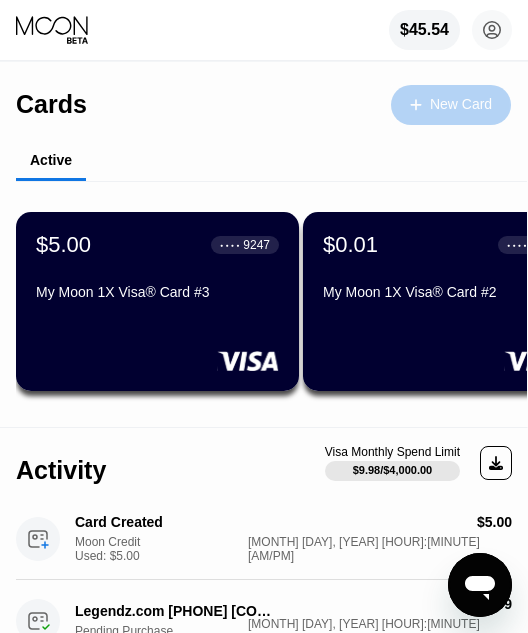 click on "New Card" at bounding box center [461, 104] 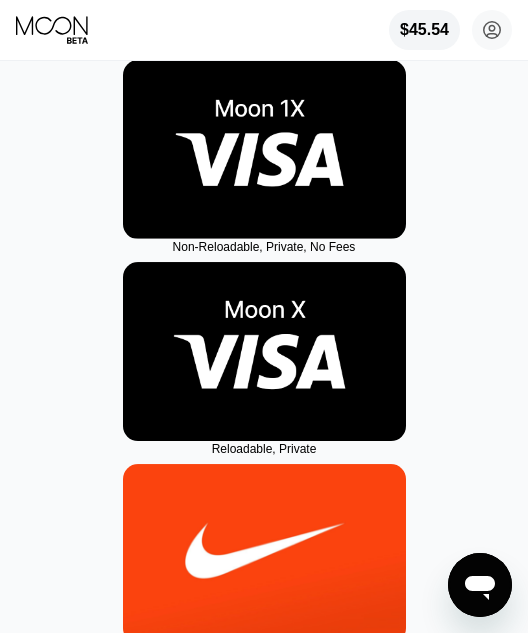 scroll, scrollTop: 0, scrollLeft: 0, axis: both 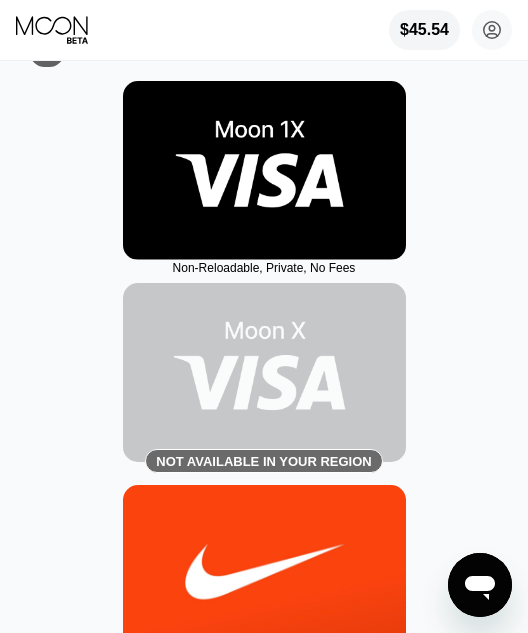 click at bounding box center [264, 372] 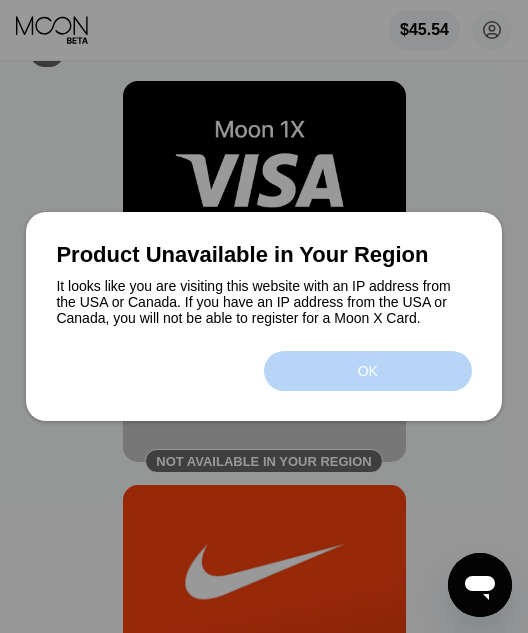 click on "OK" at bounding box center (368, 371) 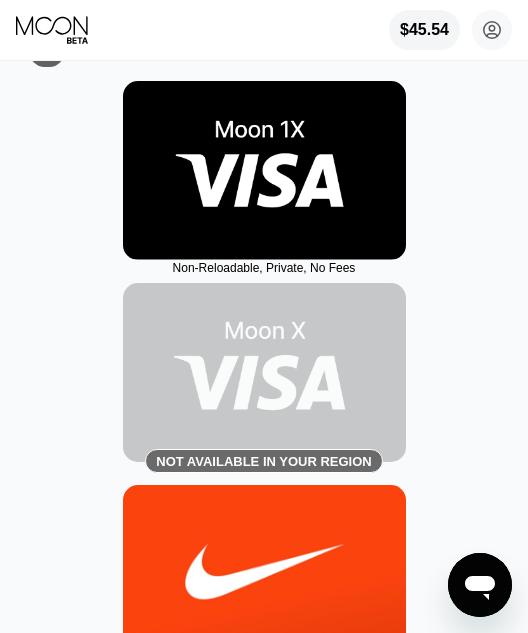 drag, startPoint x: 338, startPoint y: 372, endPoint x: 350, endPoint y: 371, distance: 12.0415945 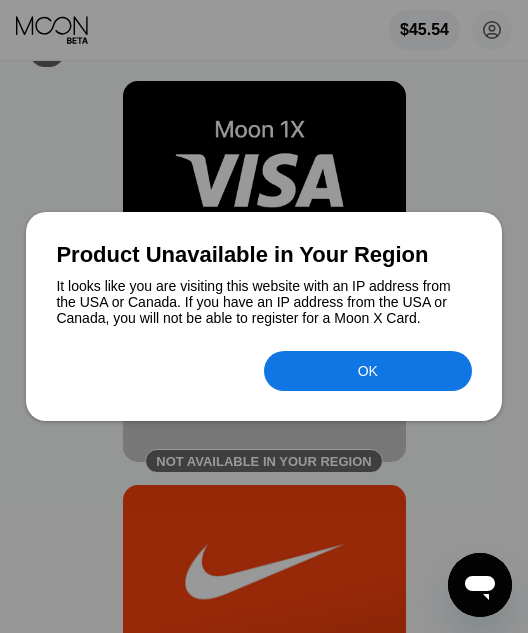 click on "OK" at bounding box center [368, 371] 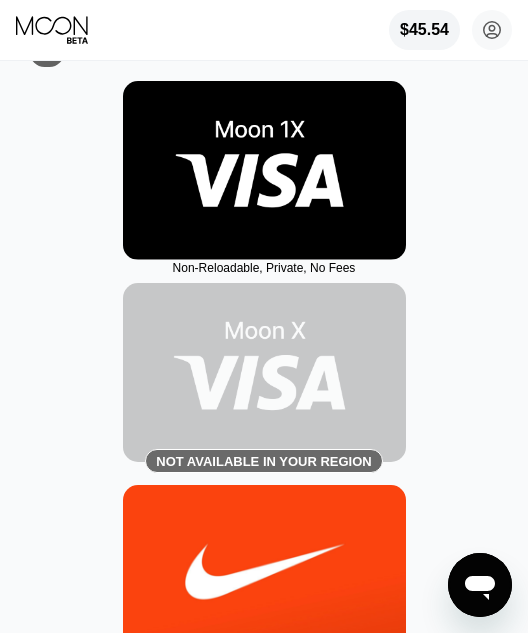 click at bounding box center (264, 170) 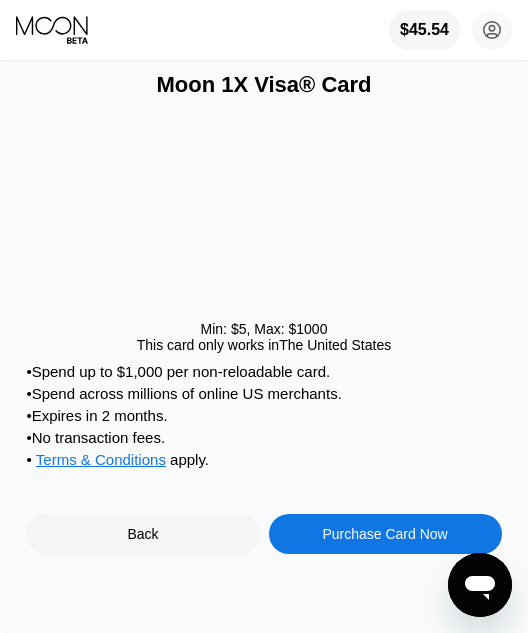 scroll, scrollTop: 0, scrollLeft: 0, axis: both 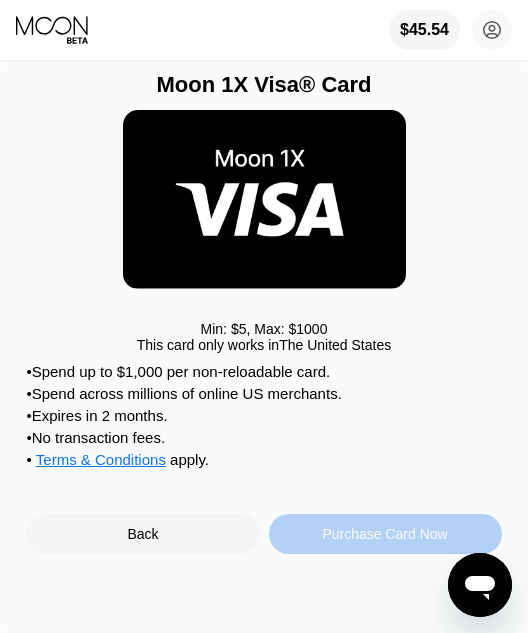 drag, startPoint x: 369, startPoint y: 540, endPoint x: 355, endPoint y: 531, distance: 16.643316 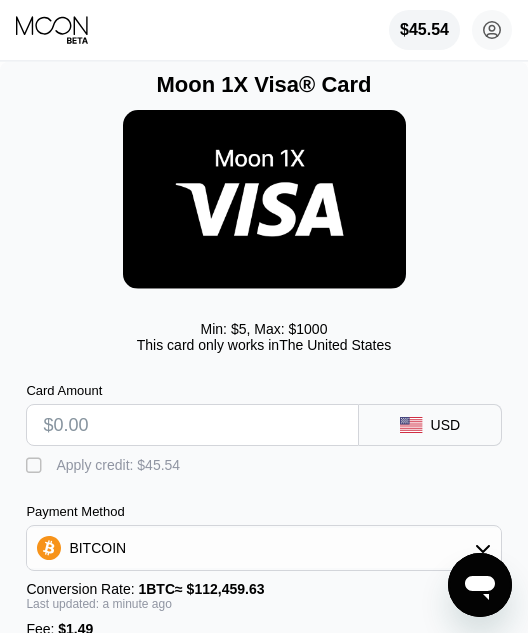 drag, startPoint x: 75, startPoint y: 428, endPoint x: 118, endPoint y: 402, distance: 50.24938 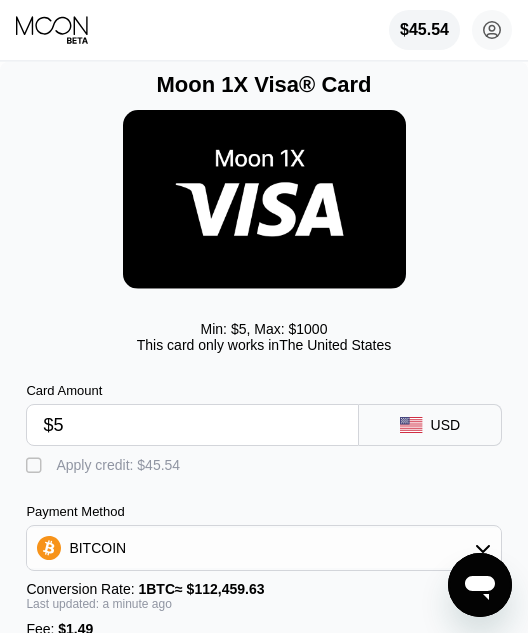 type on "0.00005771" 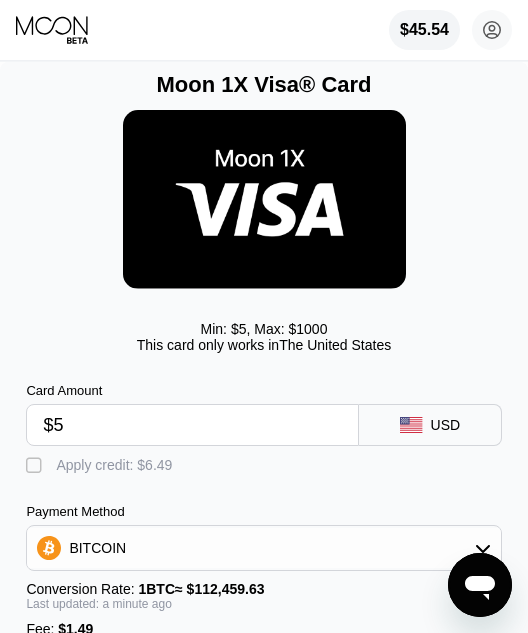 type on "$5" 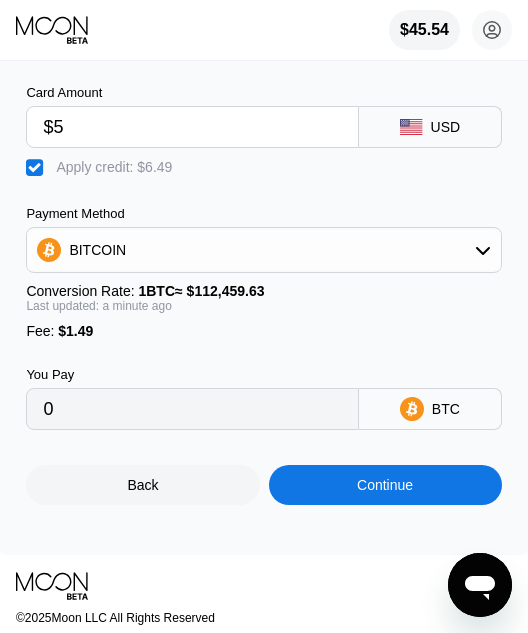 scroll, scrollTop: 323, scrollLeft: 0, axis: vertical 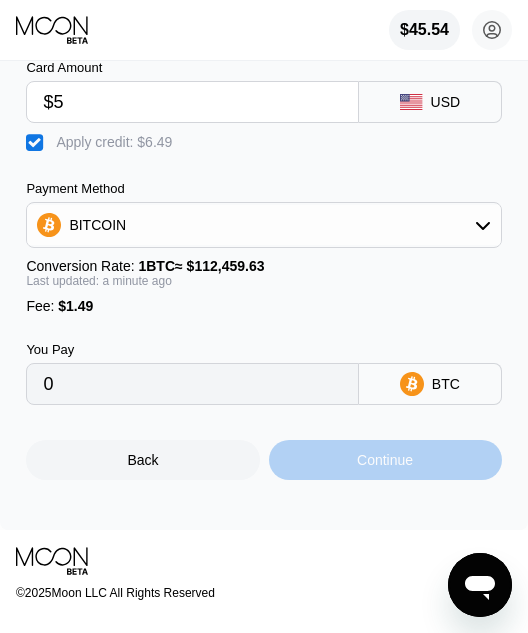 click on "Continue" at bounding box center (385, 460) 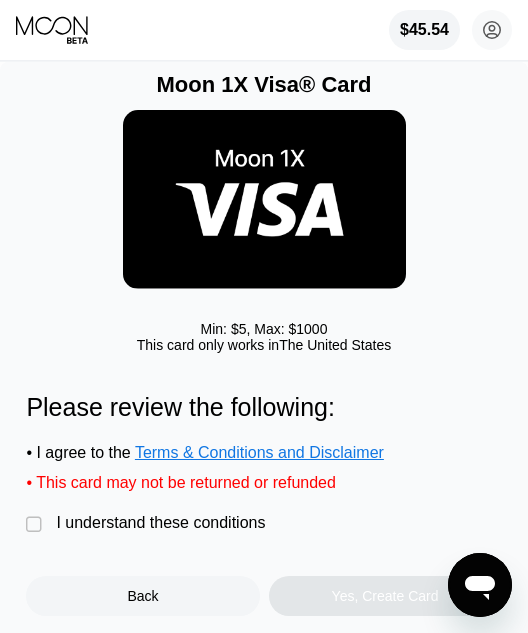 drag, startPoint x: 38, startPoint y: 531, endPoint x: 85, endPoint y: 529, distance: 47.042534 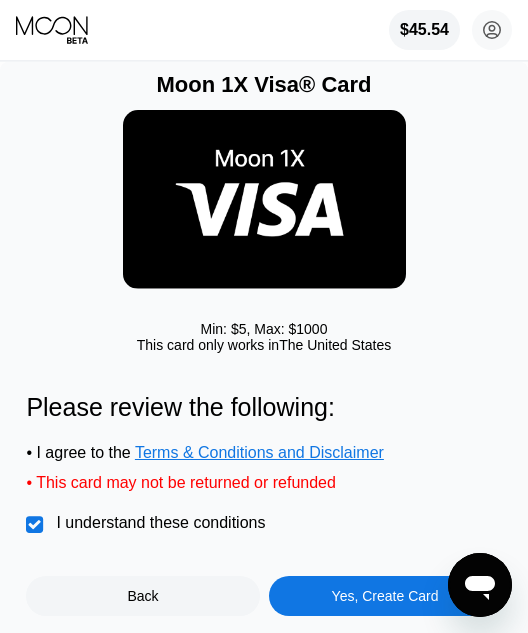 click on "Please review the following: • I agree to the   Terms & Conditions and Disclaimer • This card may not be returned or refunded  I understand these conditions Back Yes, Create Card" at bounding box center [263, 504] 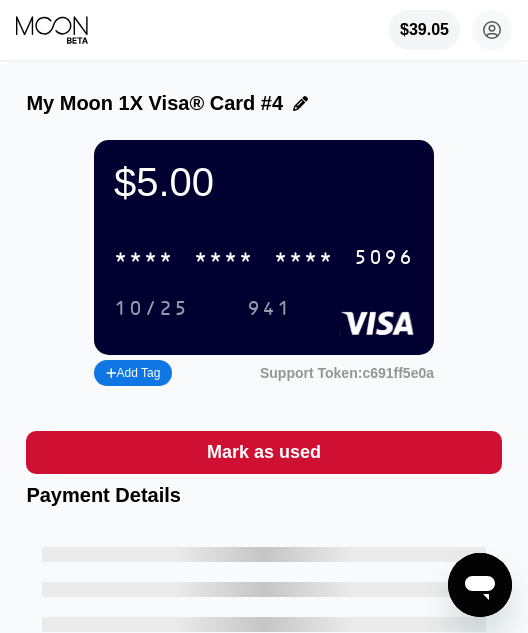 click on "* * * *" at bounding box center (304, 258) 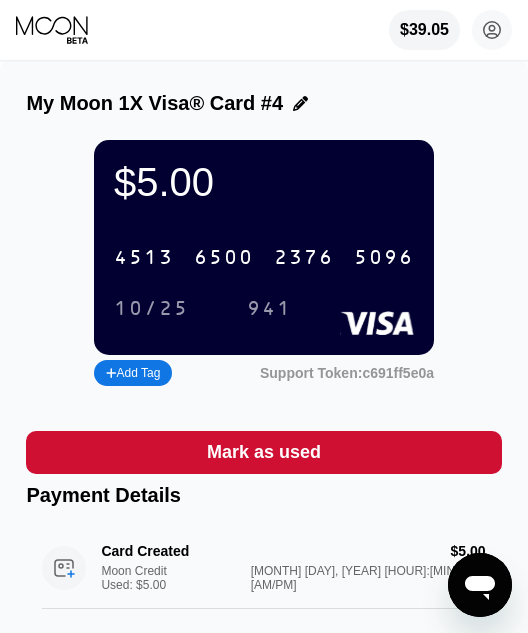 drag, startPoint x: 86, startPoint y: 39, endPoint x: 124, endPoint y: 60, distance: 43.416588 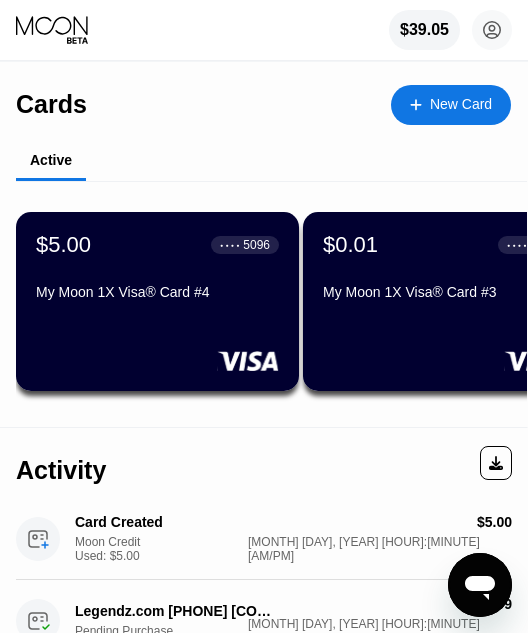 click on "New Card" at bounding box center [451, 105] 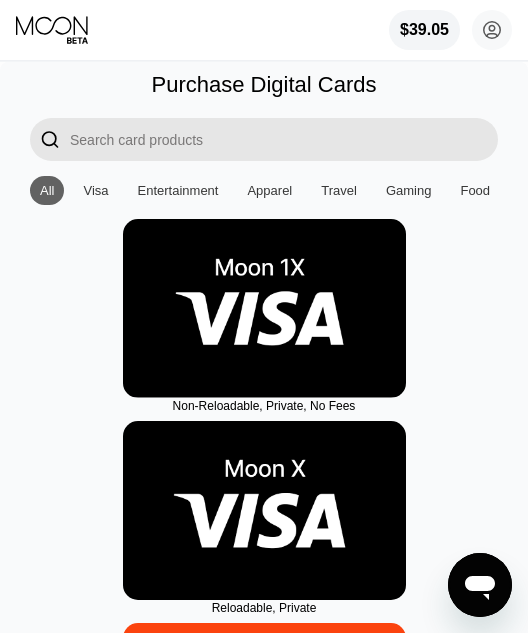 click at bounding box center (264, 308) 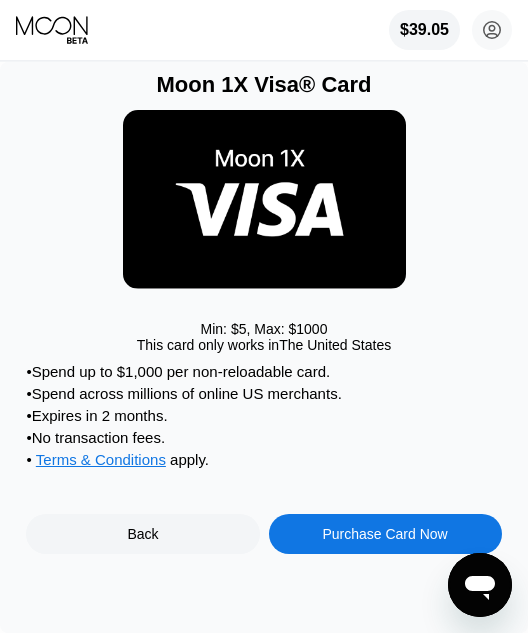 click on "Purchase Card Now" at bounding box center (384, 534) 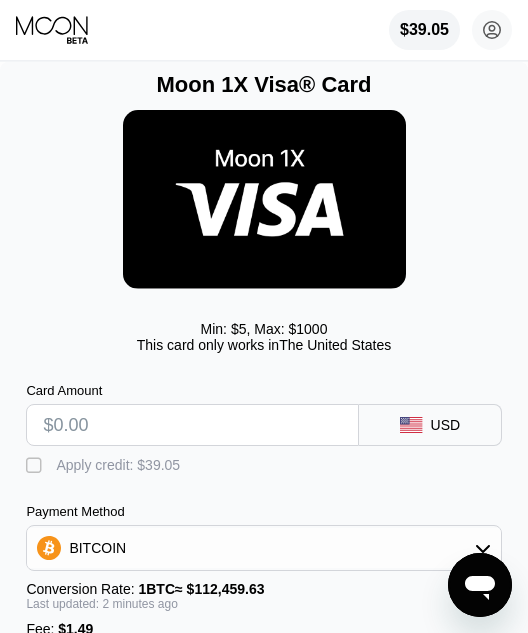 click at bounding box center [192, 425] 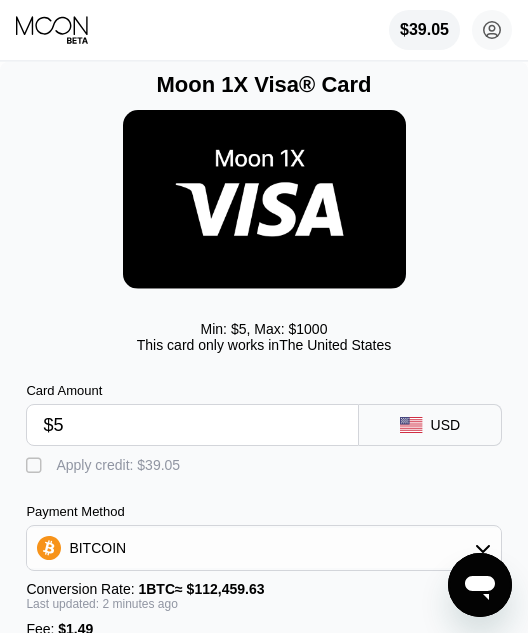 type on "0.00005771" 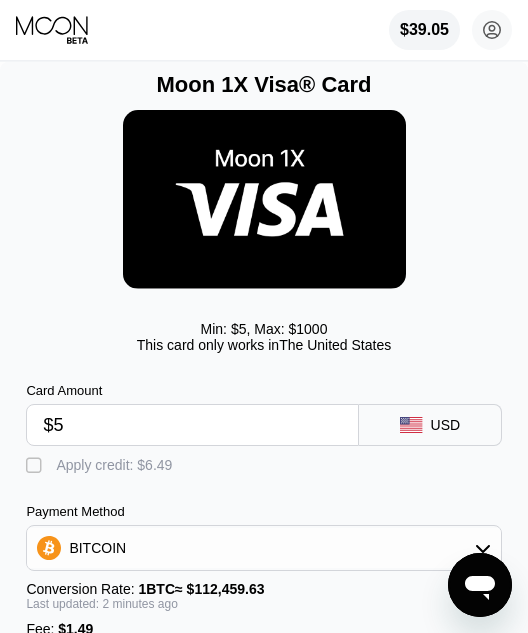 type on "$5" 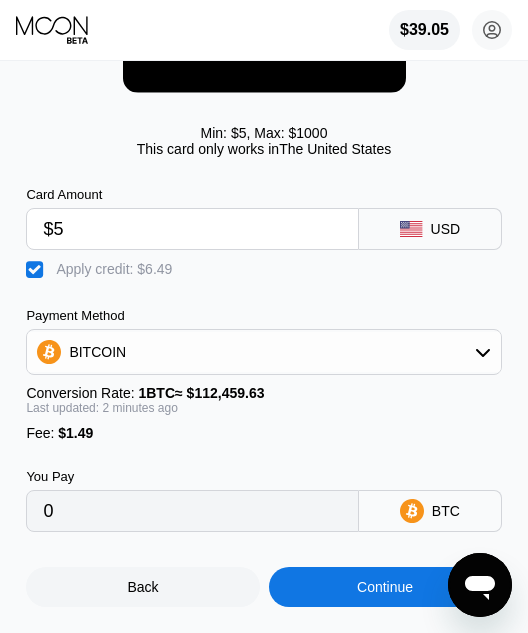 scroll, scrollTop: 194, scrollLeft: 0, axis: vertical 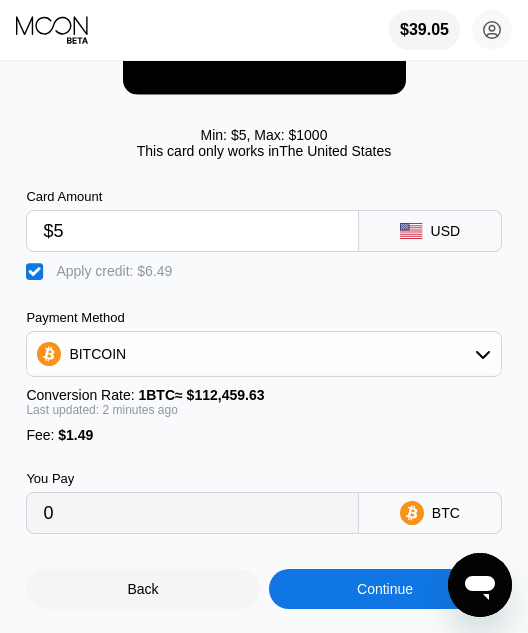 click on "Continue" at bounding box center (385, 589) 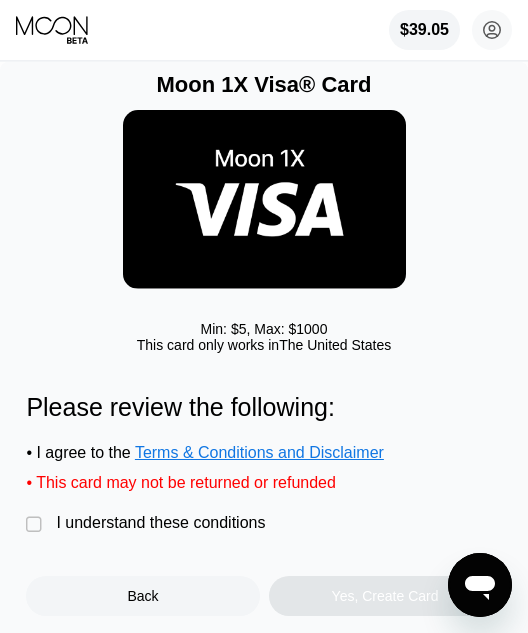scroll, scrollTop: 5, scrollLeft: 0, axis: vertical 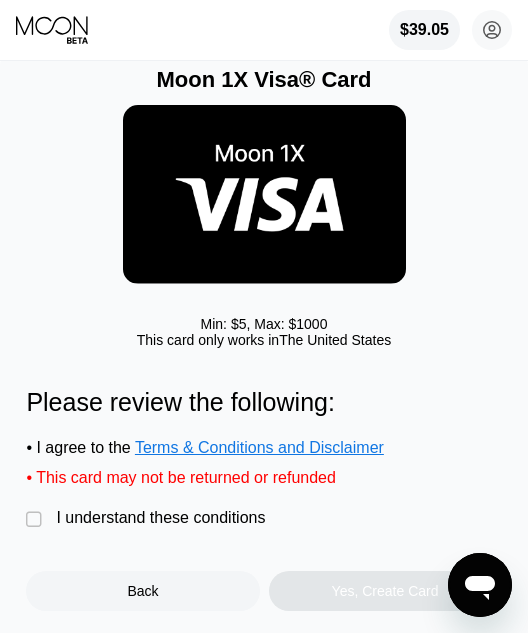 drag, startPoint x: 37, startPoint y: 520, endPoint x: 49, endPoint y: 519, distance: 12.0415945 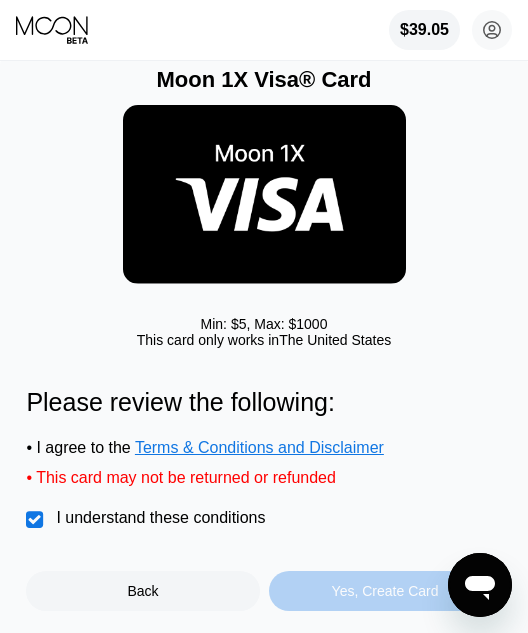 click on "Yes, Create Card" at bounding box center (385, 591) 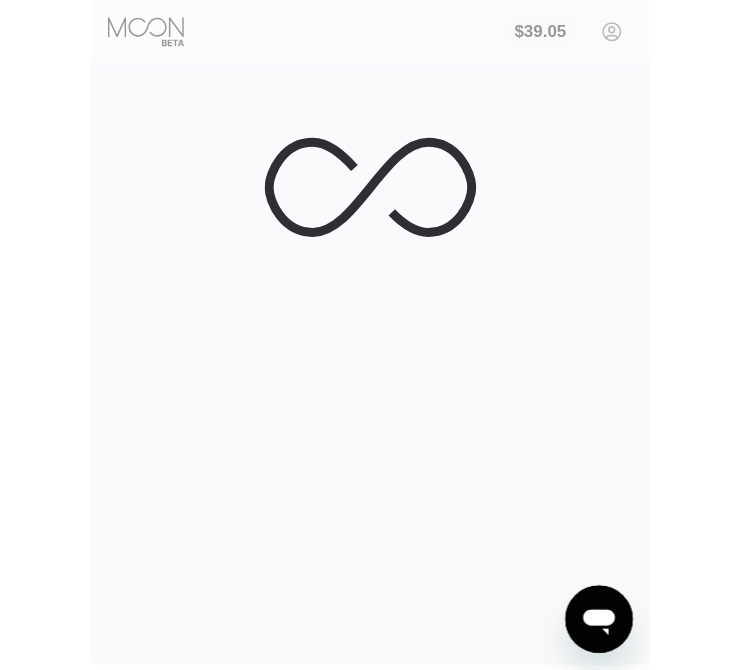scroll, scrollTop: 0, scrollLeft: 0, axis: both 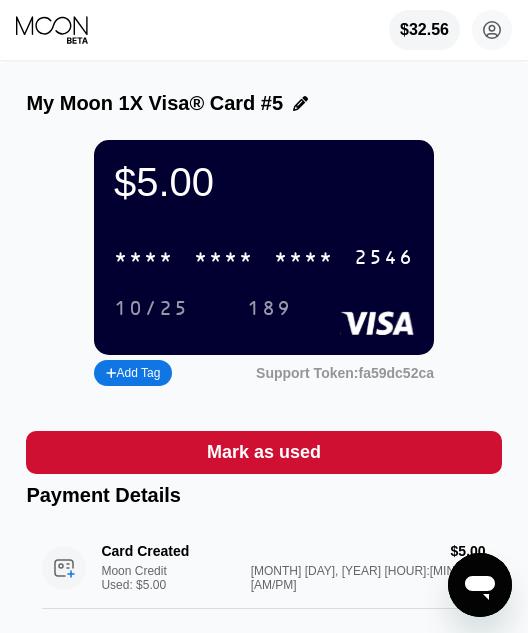 click on "* * * *" at bounding box center (144, 258) 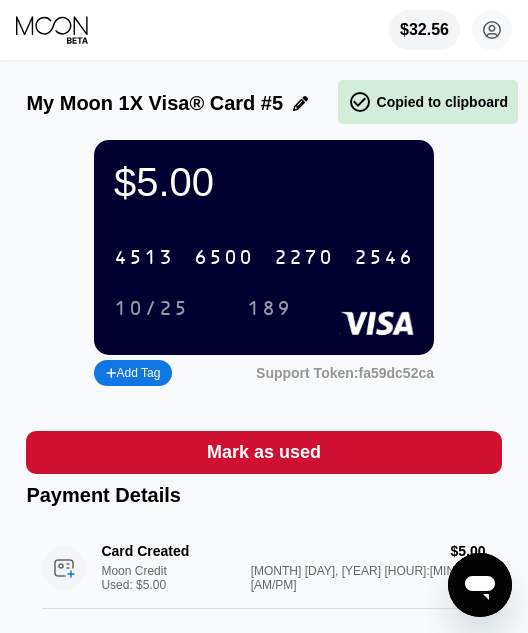 click on "4513" at bounding box center (144, 258) 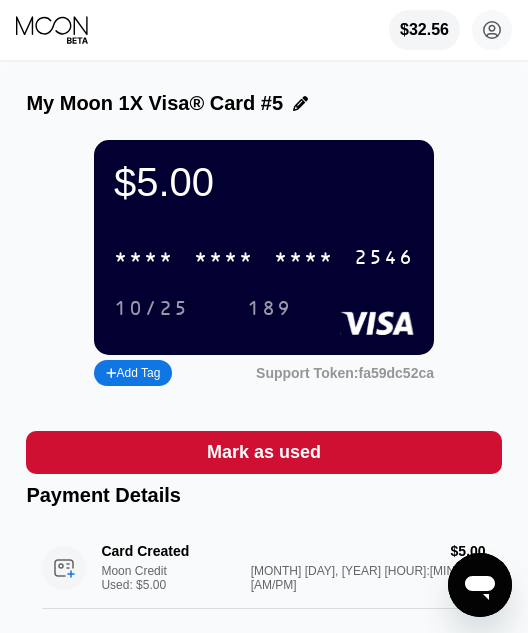 drag, startPoint x: 59, startPoint y: 32, endPoint x: 108, endPoint y: 29, distance: 49.09175 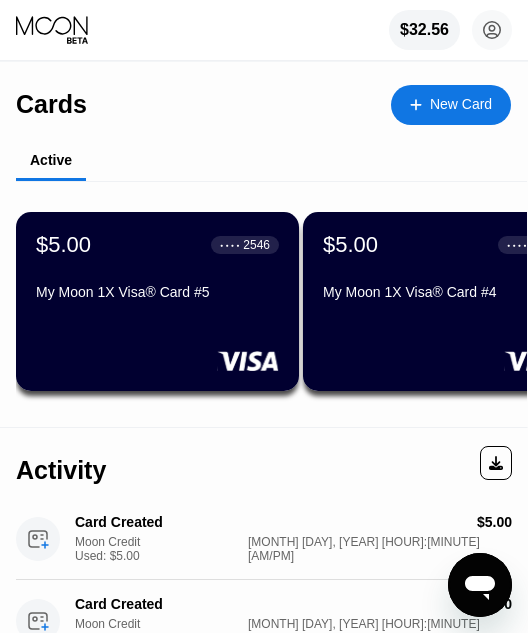 drag, startPoint x: 398, startPoint y: 276, endPoint x: 381, endPoint y: 256, distance: 26.24881 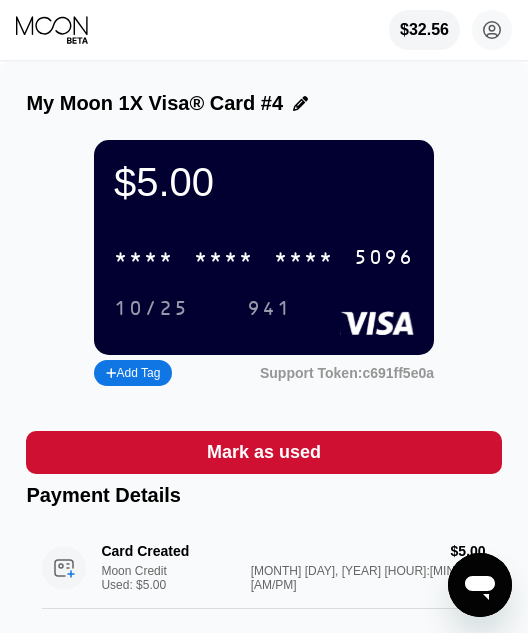 click on "* * * * * * * * * * * * 5096" at bounding box center [264, 257] 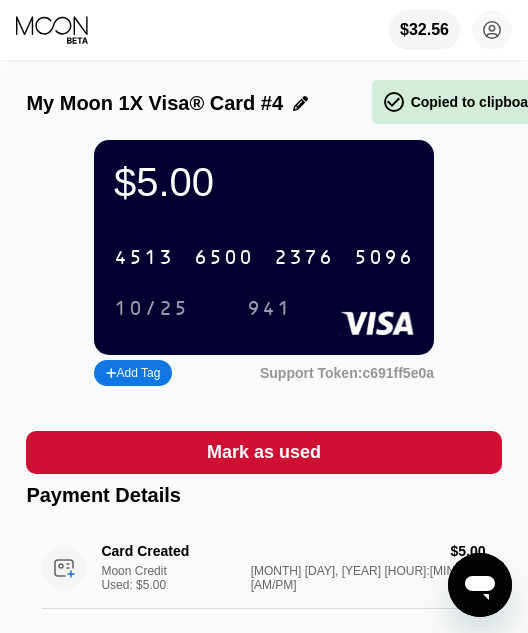 click on "6500" at bounding box center (224, 258) 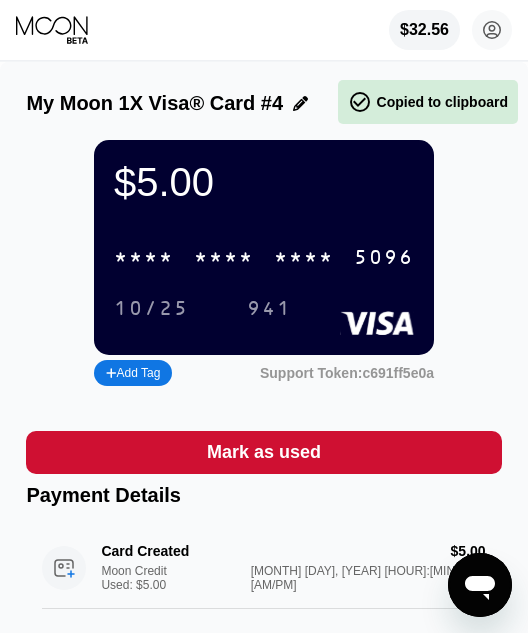 drag, startPoint x: 213, startPoint y: 258, endPoint x: 198, endPoint y: 251, distance: 16.552946 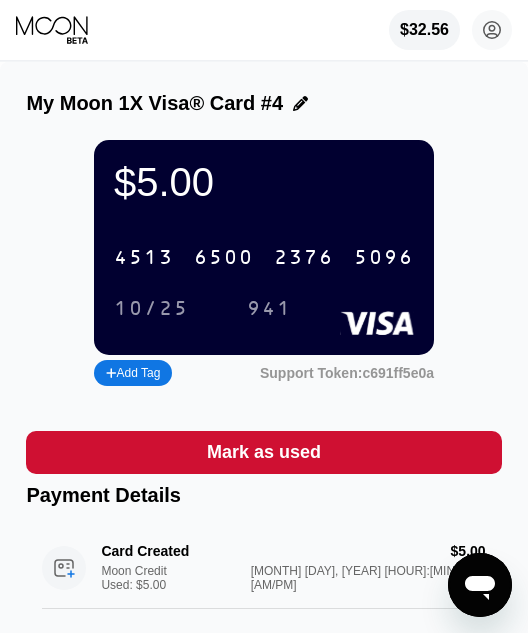 drag, startPoint x: 62, startPoint y: 19, endPoint x: 97, endPoint y: 45, distance: 43.60046 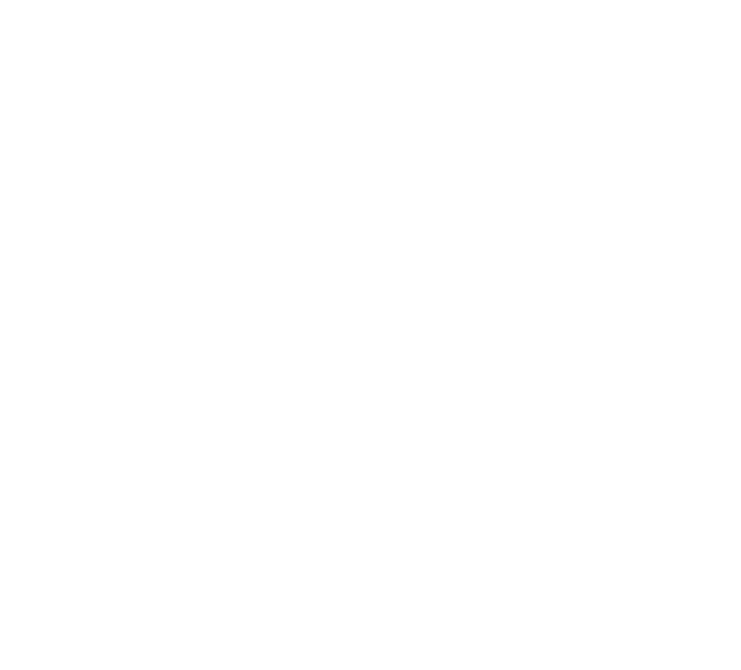 scroll, scrollTop: 0, scrollLeft: 0, axis: both 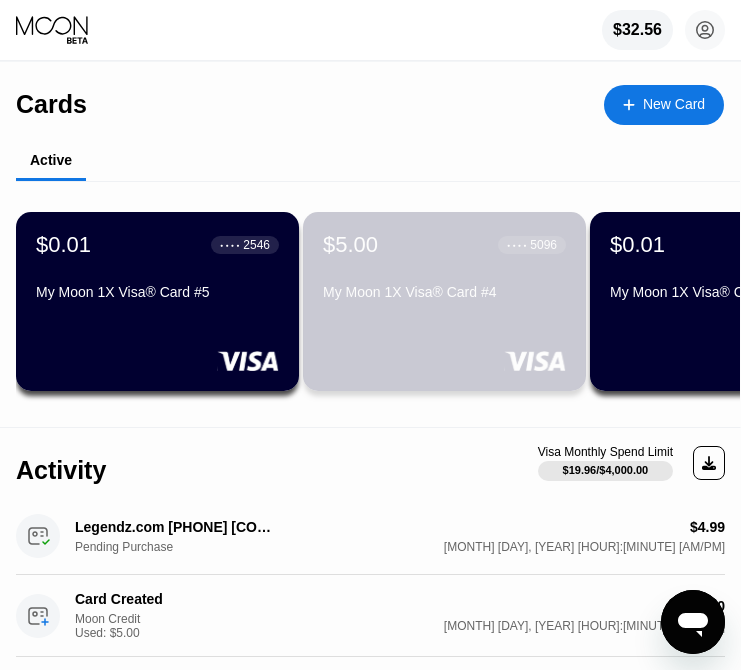 click on "$5.00 ● ● ● ● [CARD_LAST_4] My Moon 1X Visa® Card #4" at bounding box center [444, 270] 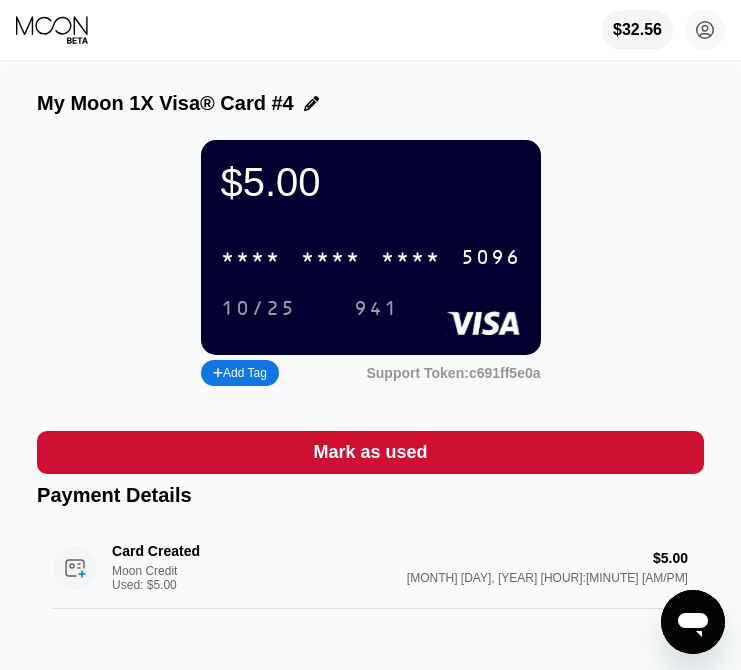 click on "* * * *" at bounding box center (331, 258) 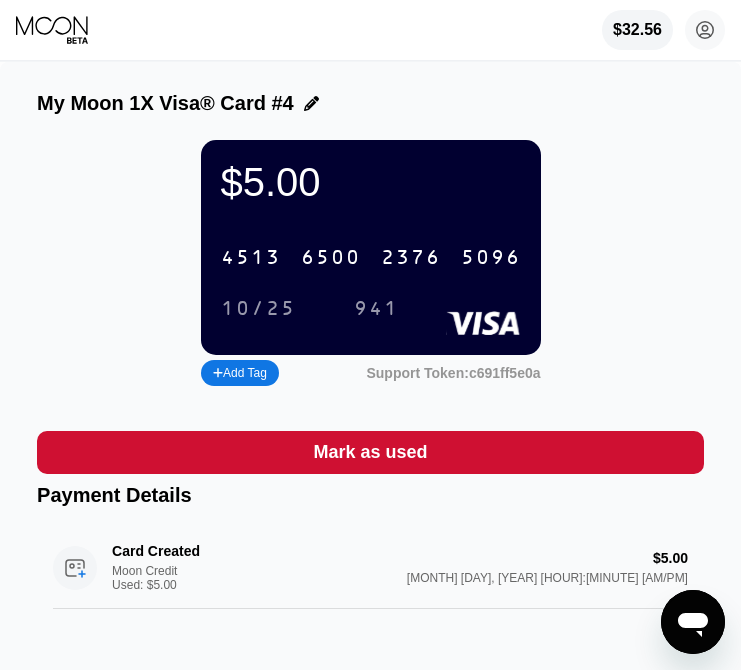 drag, startPoint x: 83, startPoint y: 23, endPoint x: 125, endPoint y: 27, distance: 42.190044 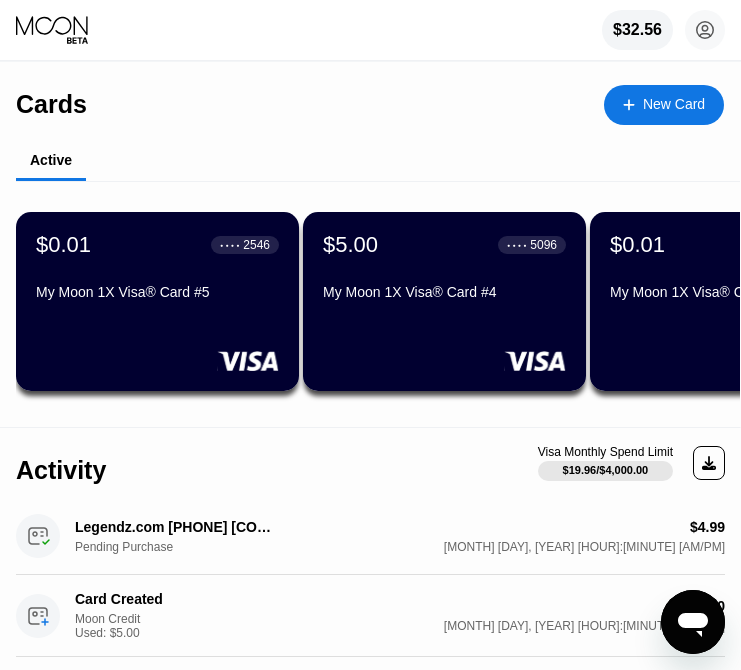 click 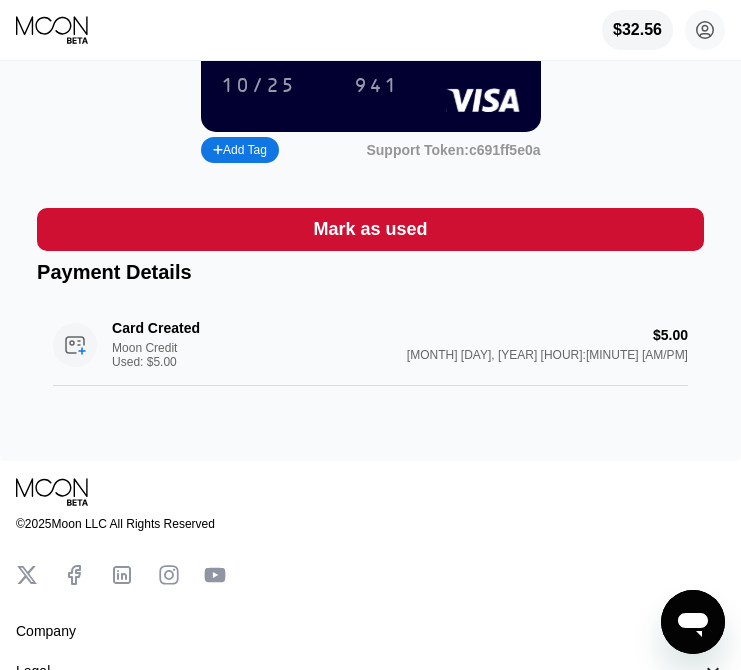 scroll, scrollTop: 227, scrollLeft: 0, axis: vertical 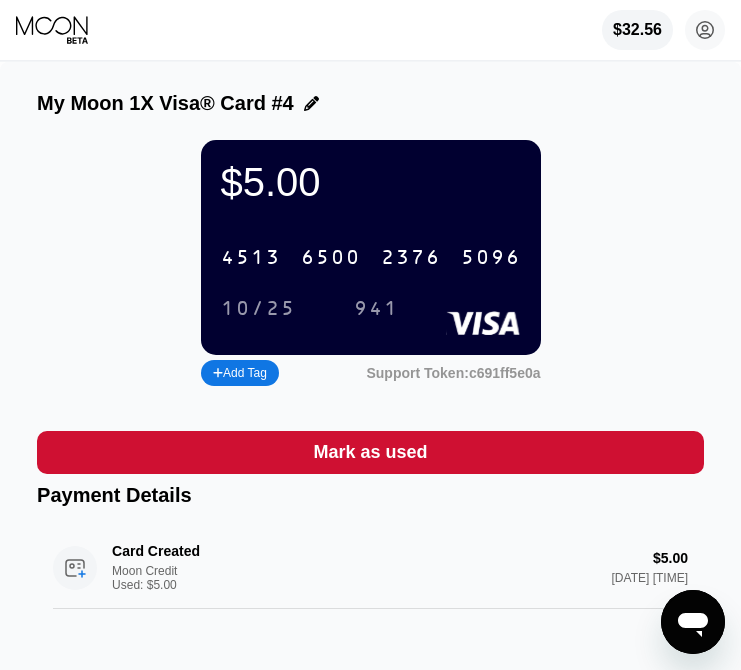 click 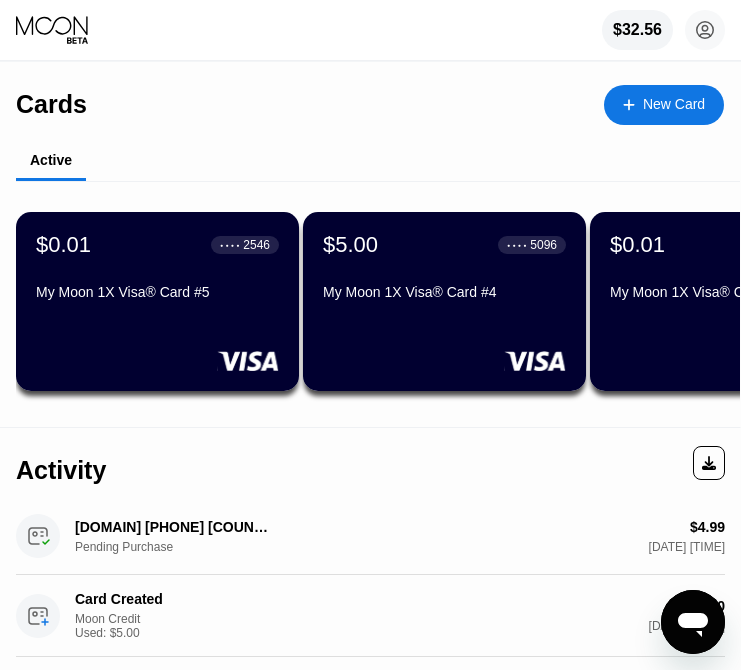 click on "Cards    New Card" at bounding box center [370, 97] 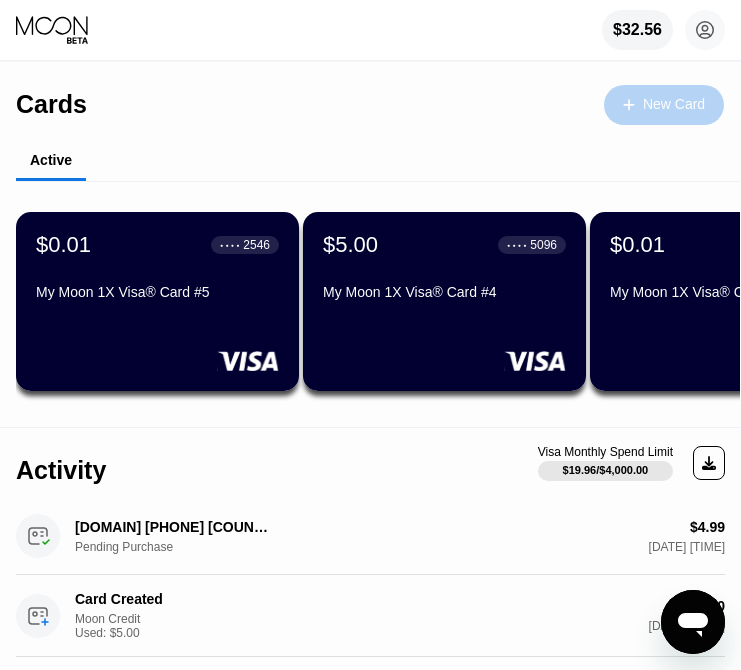 click on "New Card" at bounding box center [674, 104] 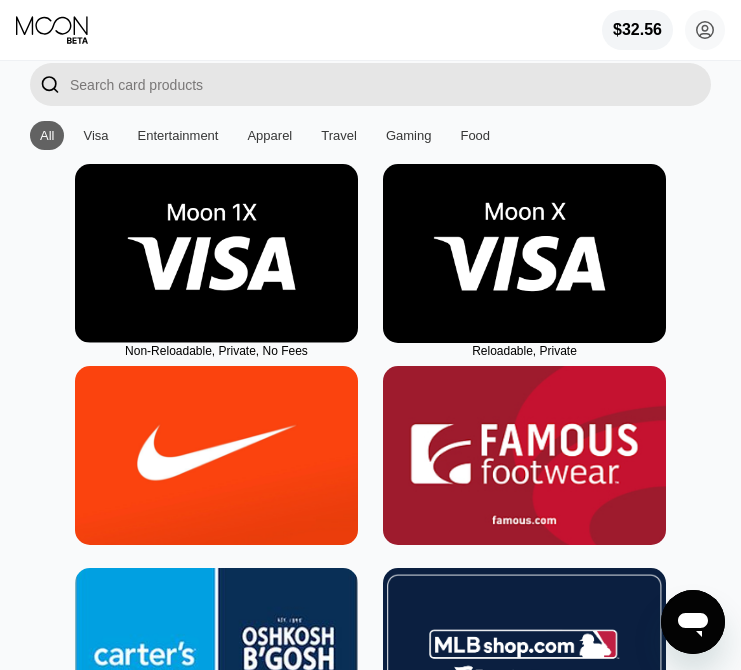 scroll, scrollTop: 56, scrollLeft: 0, axis: vertical 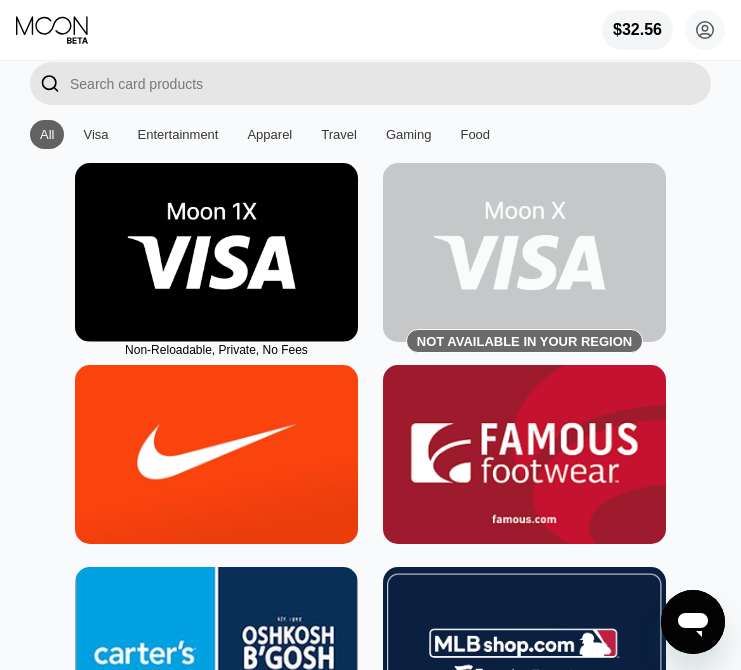 drag, startPoint x: 216, startPoint y: 243, endPoint x: 311, endPoint y: 217, distance: 98.49365 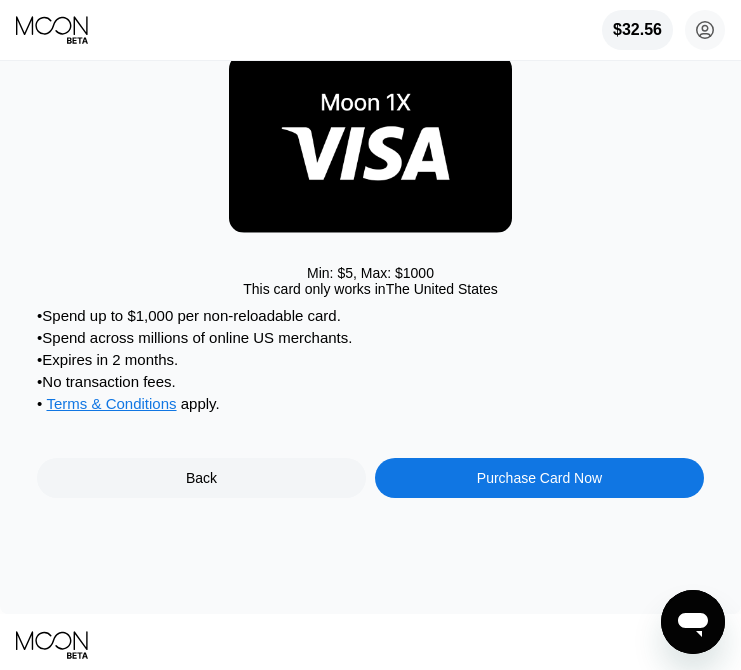scroll, scrollTop: 0, scrollLeft: 0, axis: both 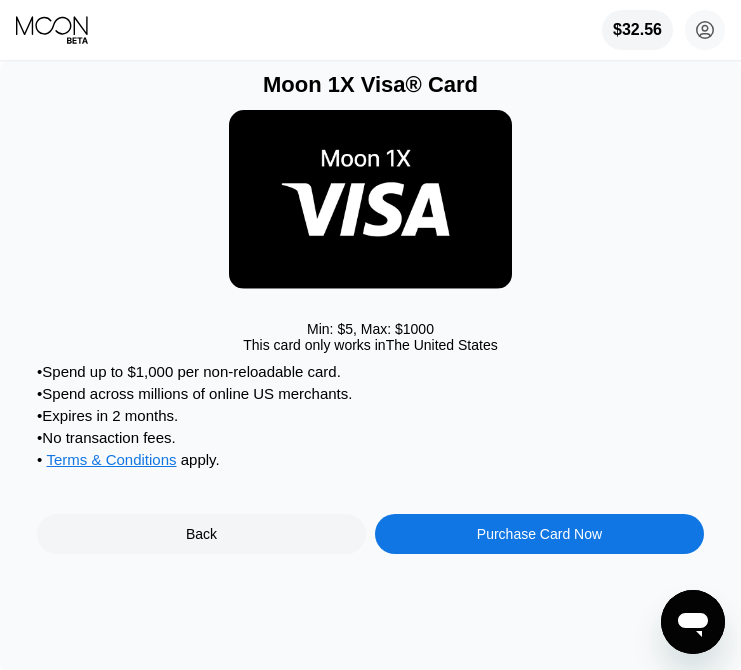 click on "•  Spend up to $1,000 per non-reloadable card. •  Spend across millions of online US merchants. •  Expires in 2 months. •  No transaction fees. •   Terms & Conditions   apply . Back Purchase Card Now" at bounding box center [370, 458] 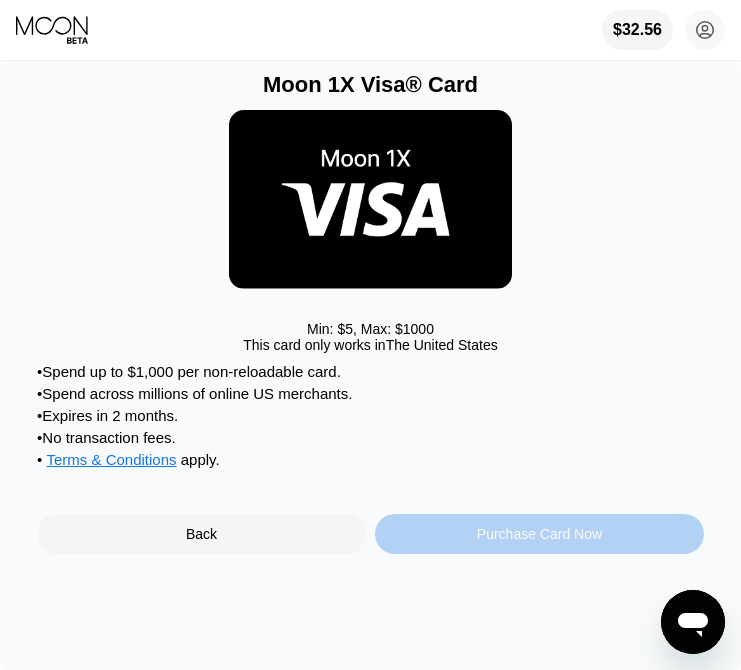 click on "Purchase Card Now" at bounding box center [539, 534] 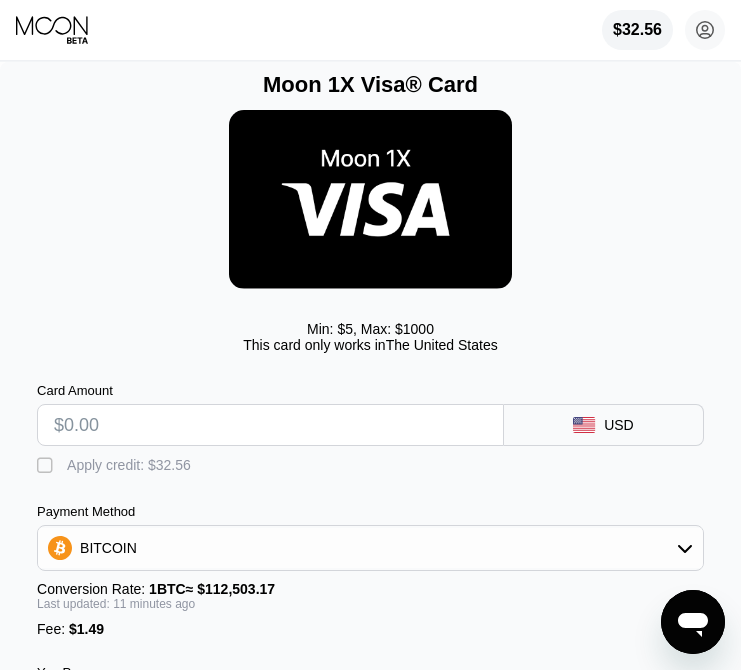 click at bounding box center (270, 425) 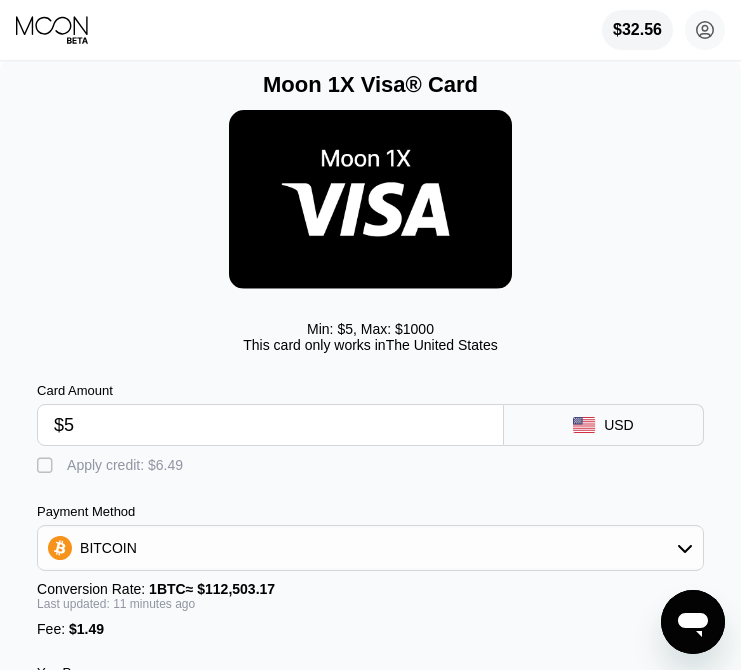 type on "0.00005767" 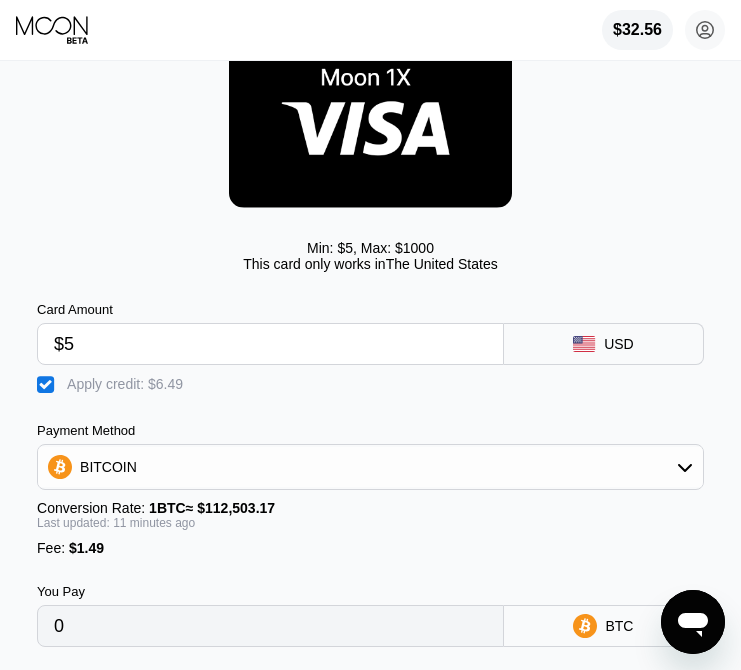scroll, scrollTop: 173, scrollLeft: 0, axis: vertical 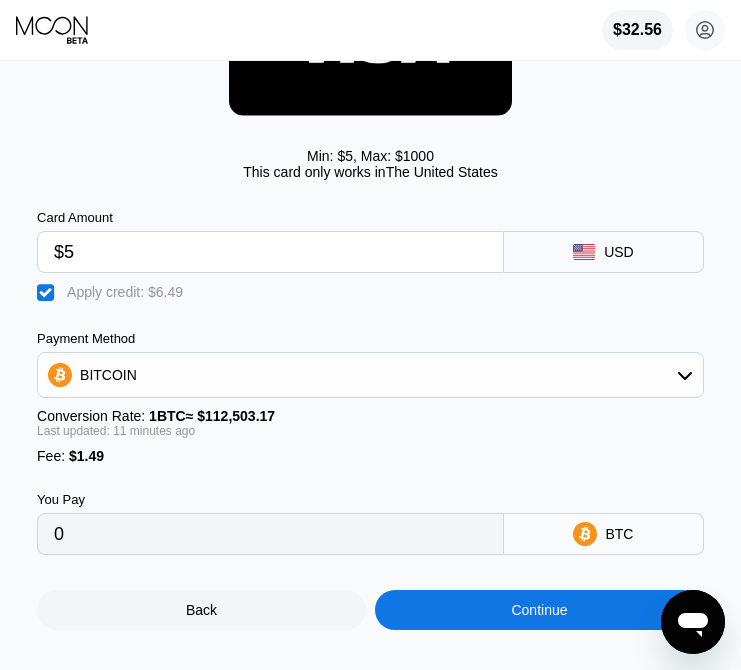 click on "Continue" at bounding box center (539, 610) 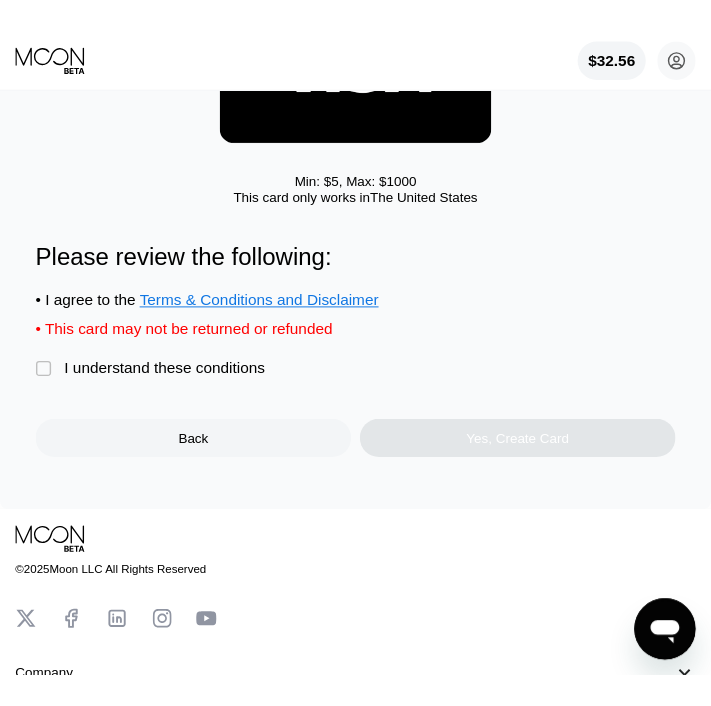 scroll, scrollTop: 0, scrollLeft: 0, axis: both 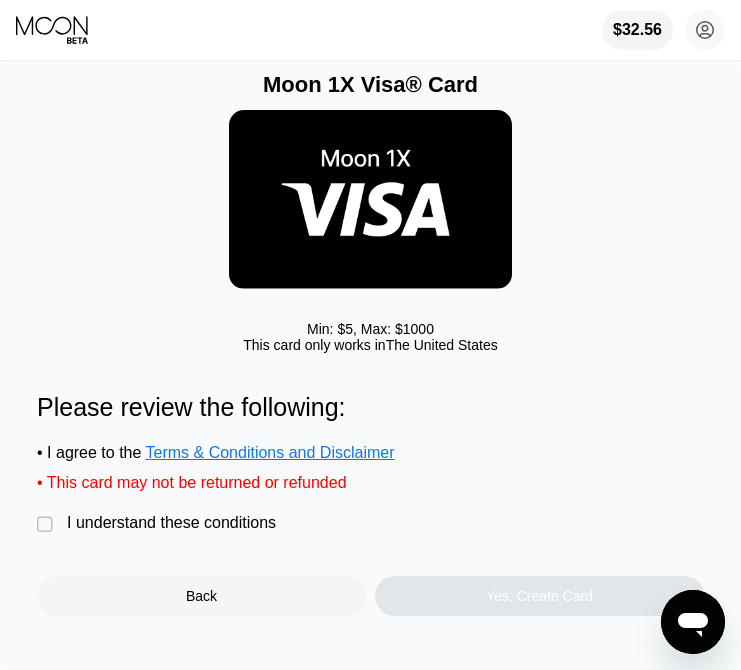 drag, startPoint x: 42, startPoint y: 520, endPoint x: 98, endPoint y: 533, distance: 57.48913 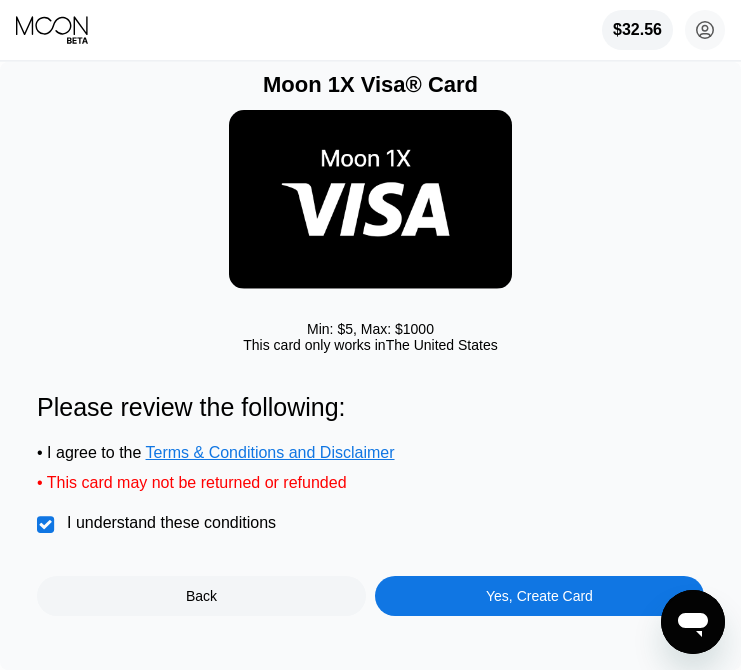 click on "Yes, Create Card" at bounding box center [539, 596] 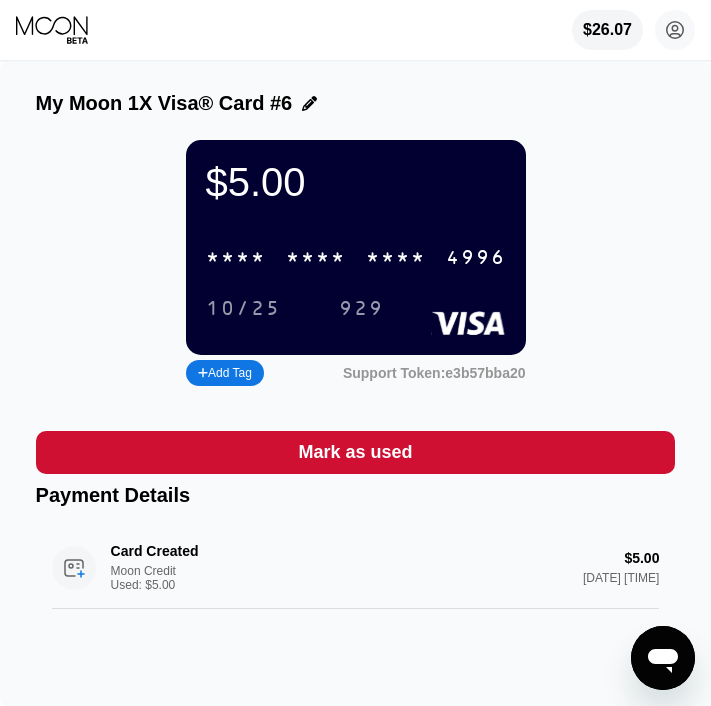 scroll, scrollTop: 10, scrollLeft: 0, axis: vertical 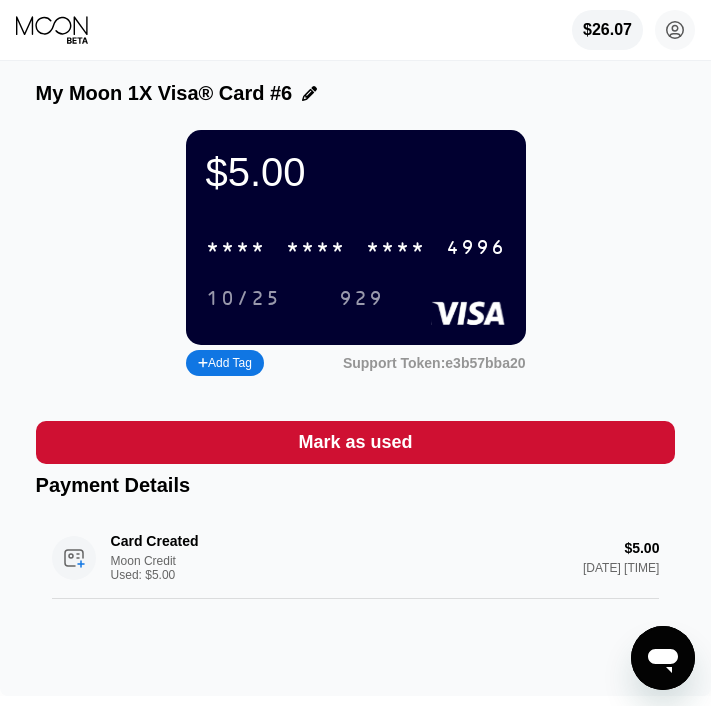click on "* * * *" at bounding box center [316, 248] 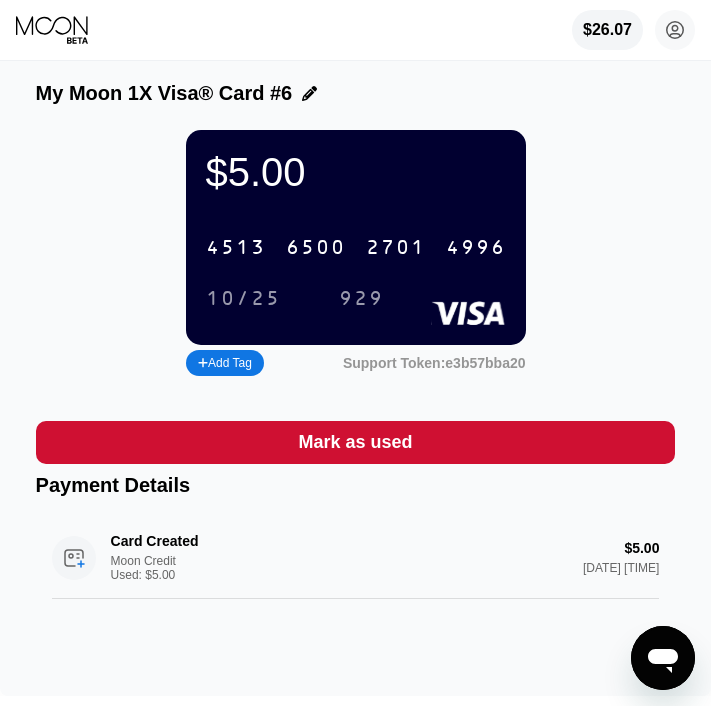 scroll, scrollTop: 11, scrollLeft: 0, axis: vertical 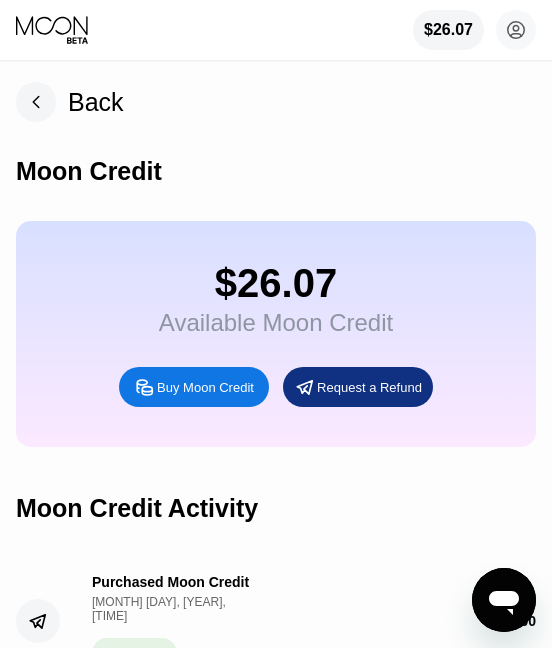 drag, startPoint x: 360, startPoint y: 133, endPoint x: 341, endPoint y: 126, distance: 20.248457 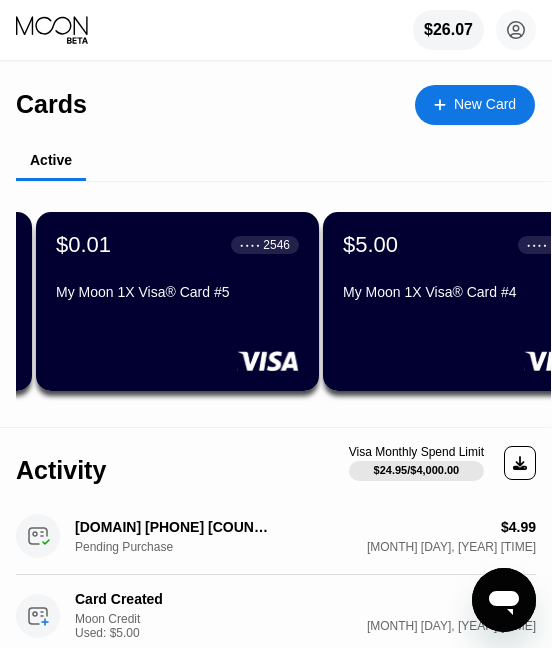 scroll, scrollTop: 0, scrollLeft: 200, axis: horizontal 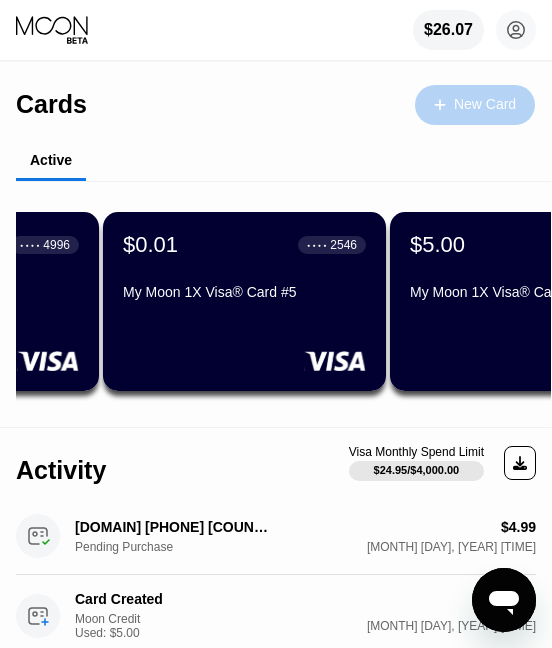 click at bounding box center (450, 104) 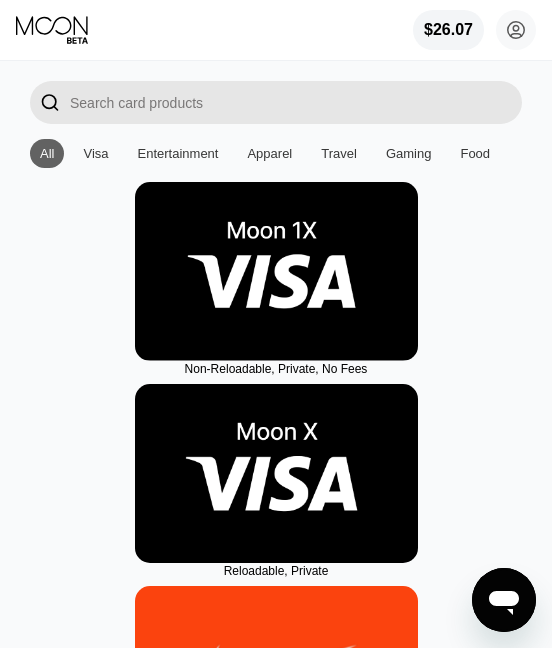 scroll, scrollTop: 39, scrollLeft: 0, axis: vertical 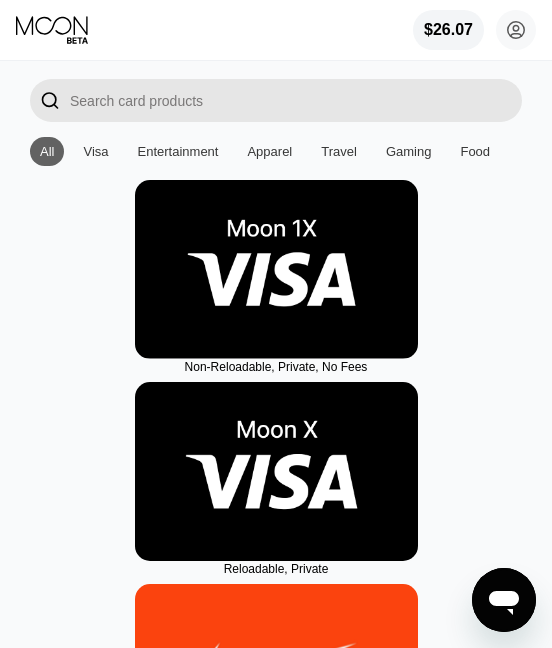 click at bounding box center [276, 269] 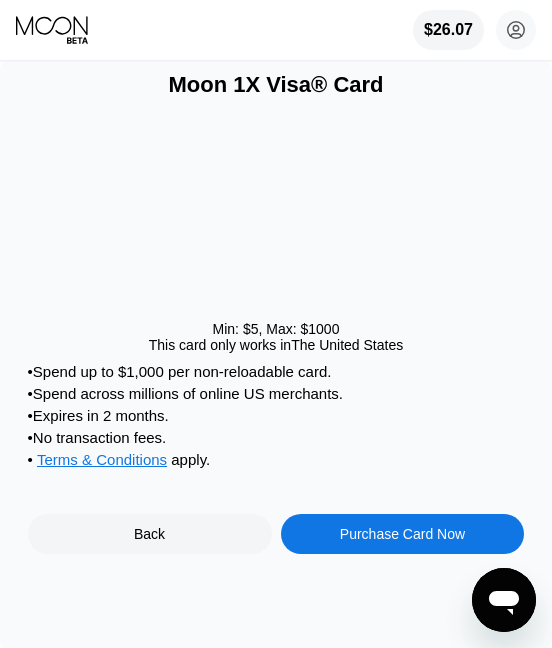 scroll, scrollTop: 0, scrollLeft: 0, axis: both 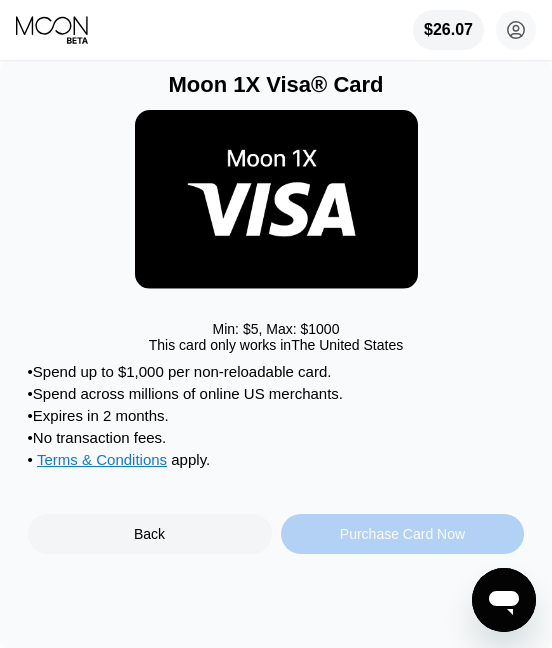 click on "Purchase Card Now" at bounding box center (402, 534) 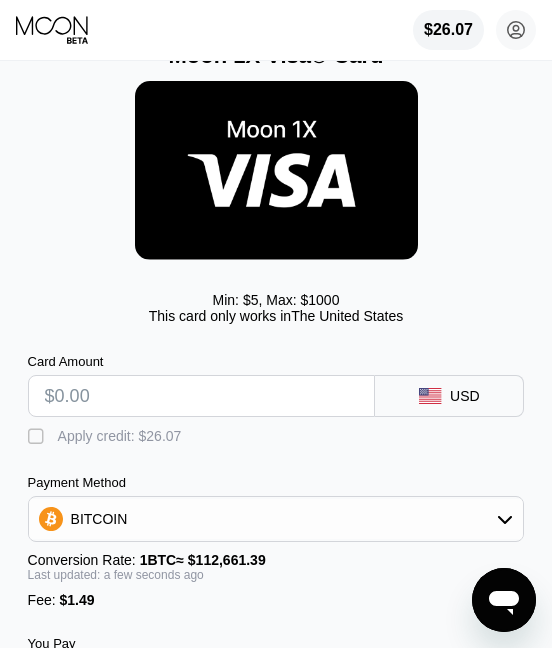 scroll, scrollTop: 36, scrollLeft: 0, axis: vertical 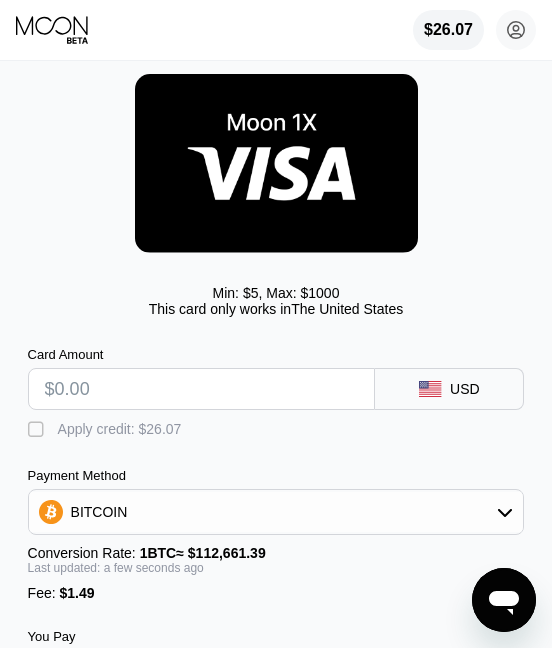 click at bounding box center [202, 389] 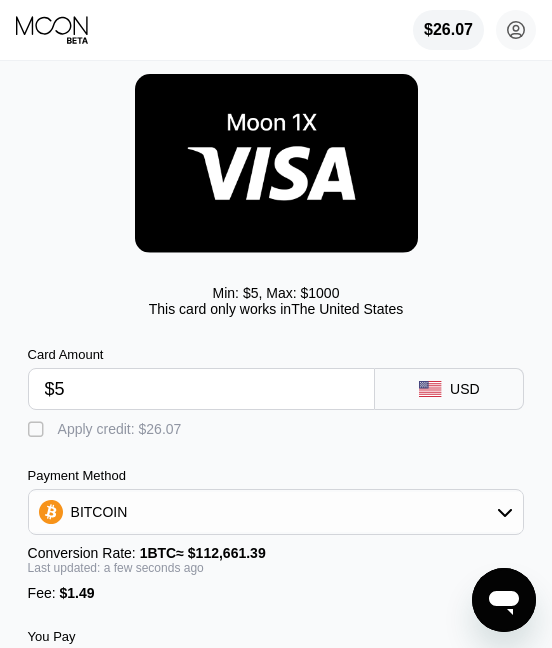 type on "0.00005761" 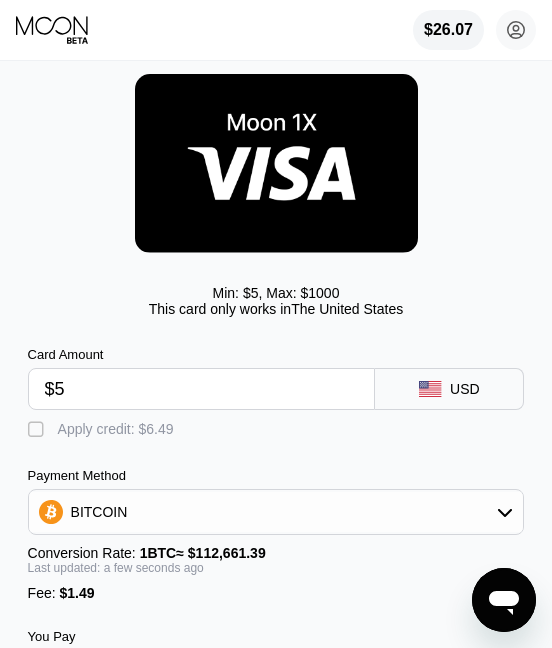 type on "$5" 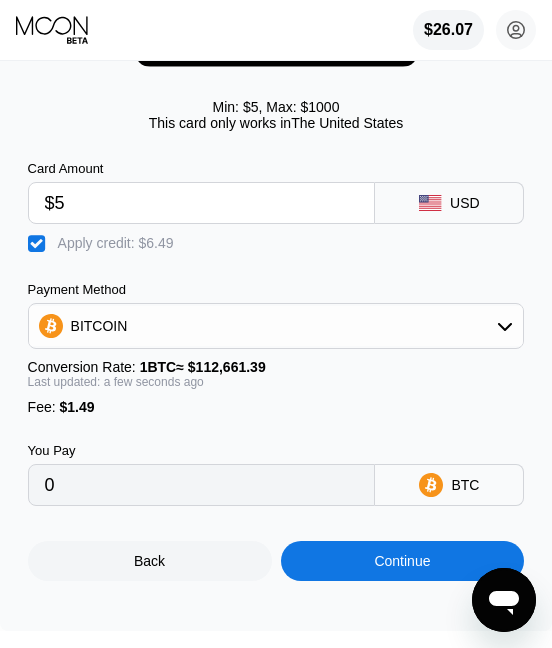 scroll, scrollTop: 219, scrollLeft: 0, axis: vertical 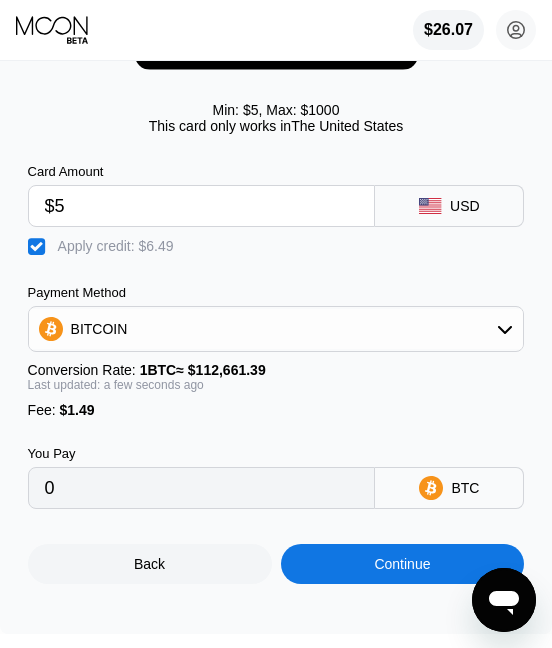 click on "Continue" at bounding box center [403, 564] 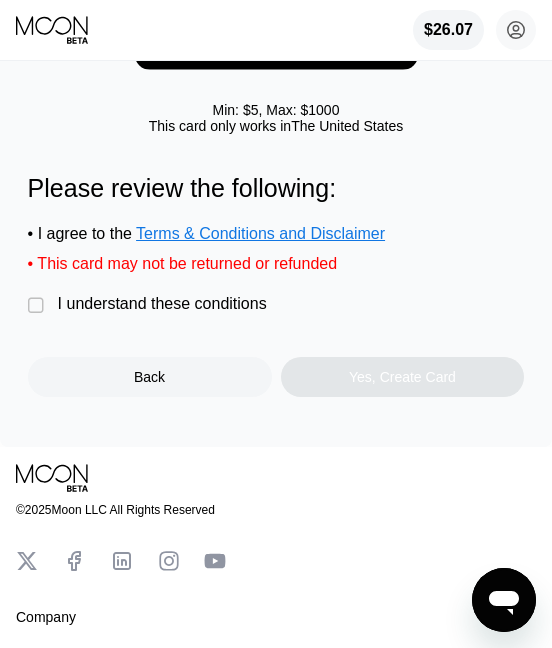 scroll, scrollTop: 0, scrollLeft: 0, axis: both 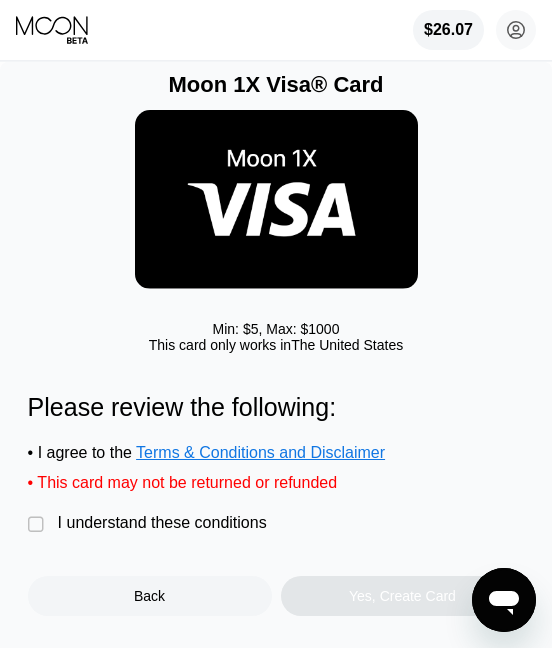 drag, startPoint x: 27, startPoint y: 527, endPoint x: 154, endPoint y: 567, distance: 133.15028 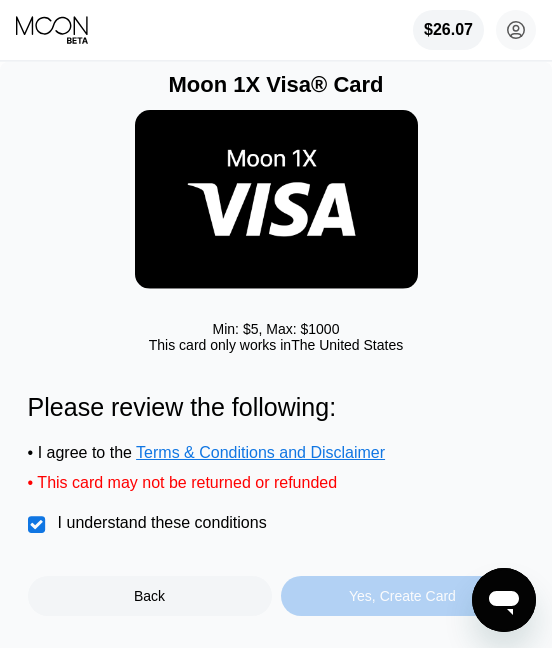 click on "Yes, Create Card" at bounding box center (402, 596) 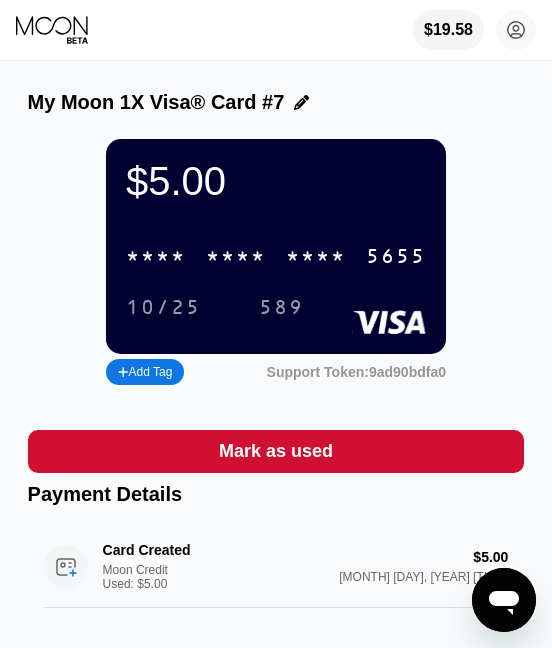 scroll, scrollTop: 0, scrollLeft: 0, axis: both 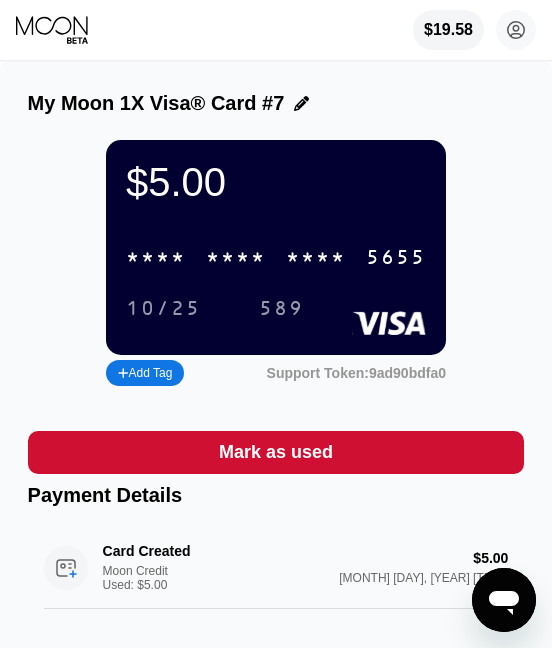 click on "* * * *" at bounding box center [236, 258] 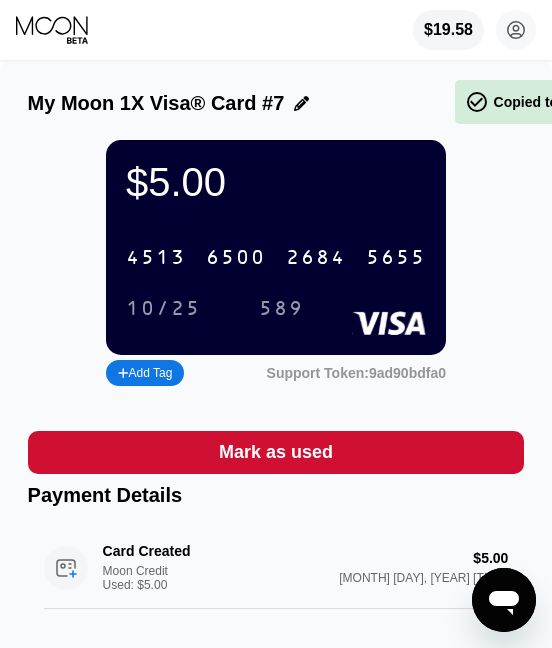 drag, startPoint x: 212, startPoint y: 259, endPoint x: 202, endPoint y: 251, distance: 12.806249 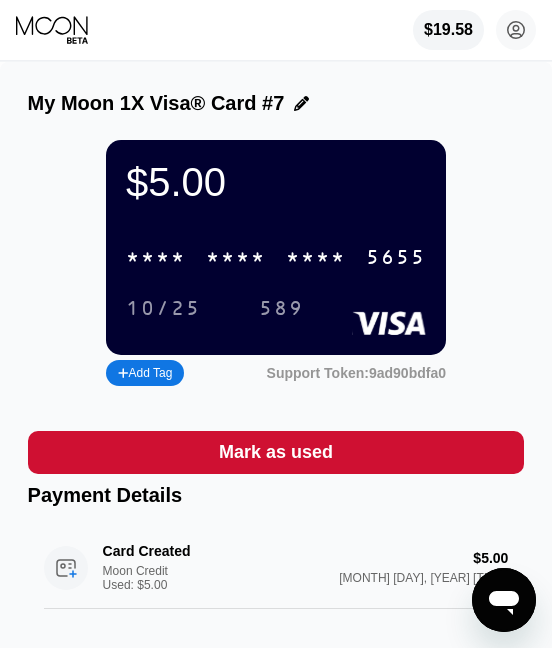 click 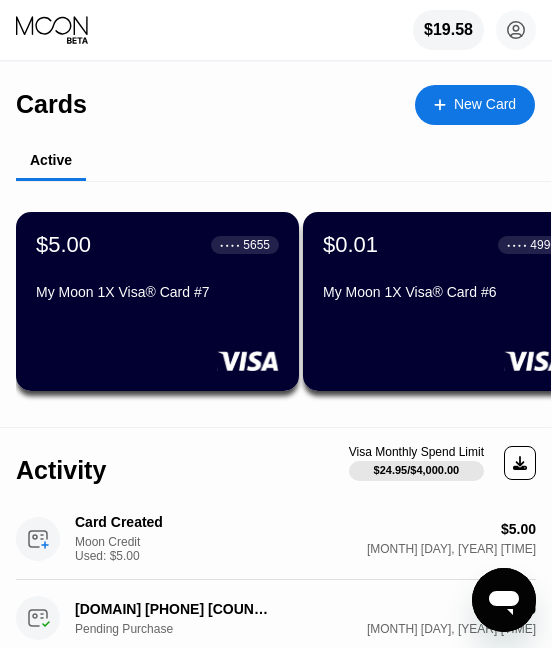 click on "New Card" at bounding box center [485, 104] 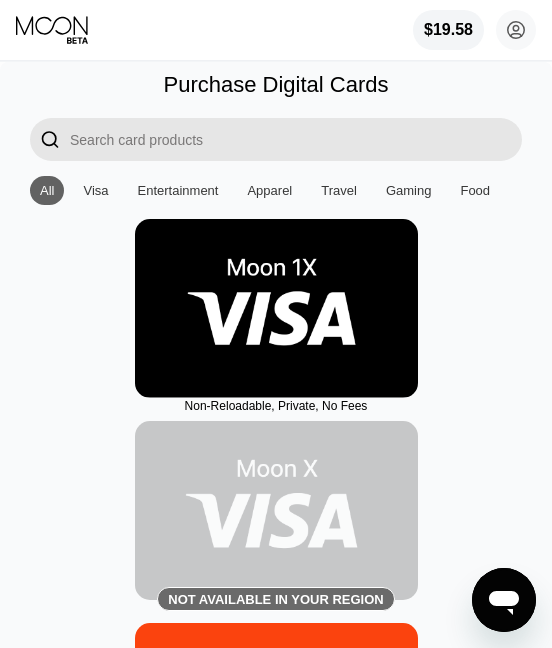 drag, startPoint x: 255, startPoint y: 325, endPoint x: 222, endPoint y: 325, distance: 33 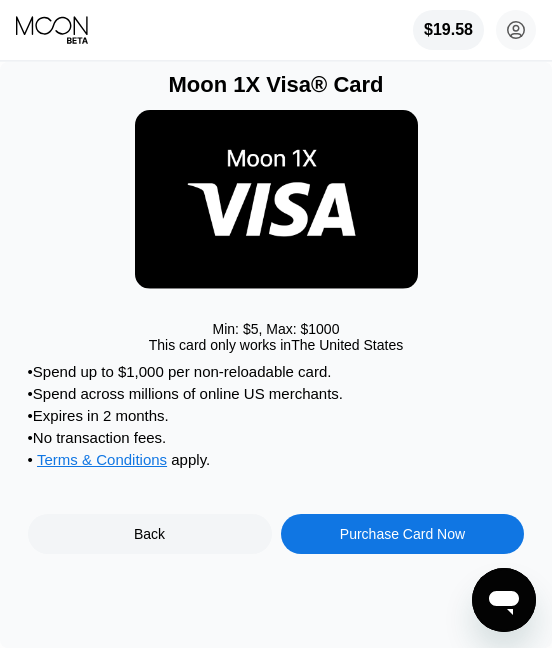 click on "Purchase Card Now" at bounding box center [402, 534] 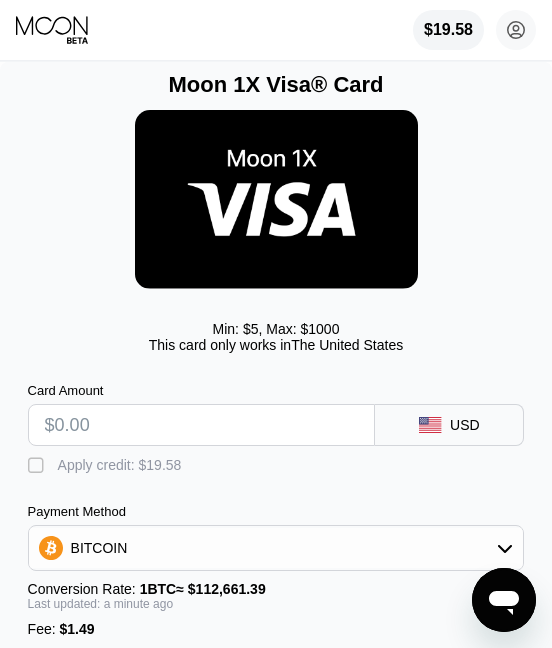 click at bounding box center (202, 425) 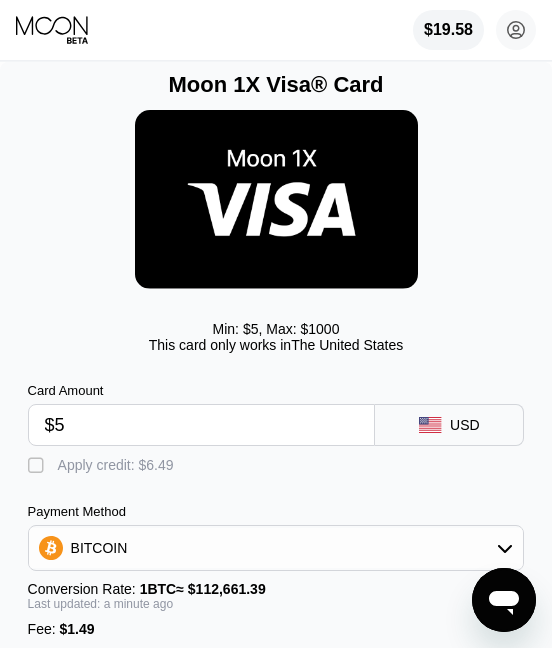 type on "0.00005761" 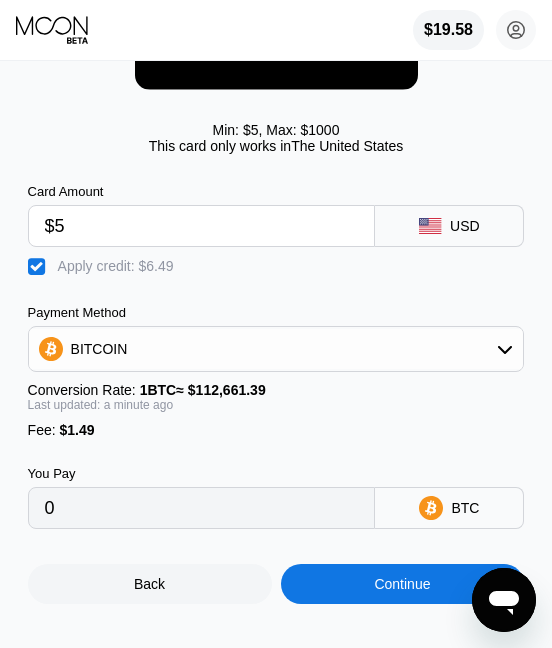 scroll, scrollTop: 213, scrollLeft: 0, axis: vertical 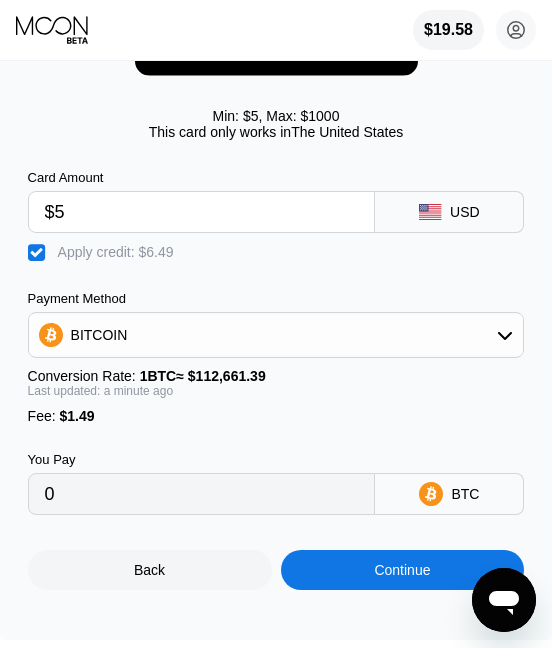 click on "Continue" at bounding box center [402, 570] 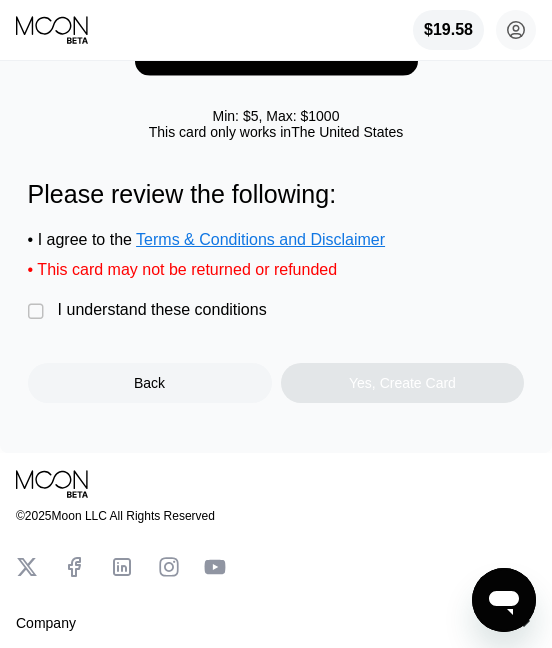 scroll, scrollTop: 0, scrollLeft: 0, axis: both 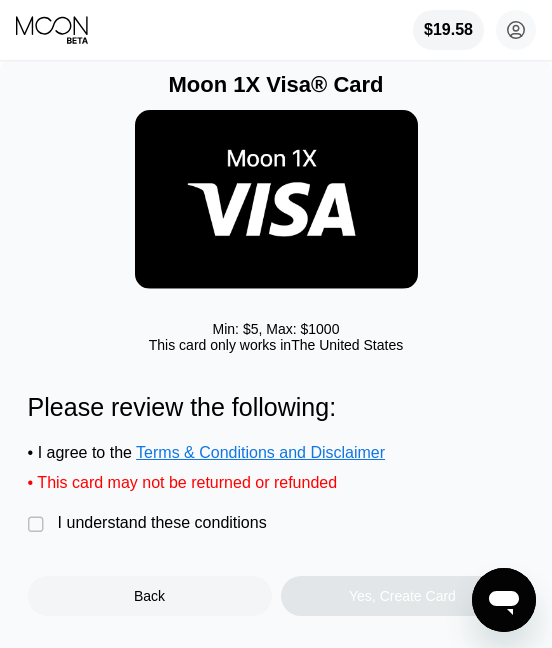 click on "" at bounding box center [38, 525] 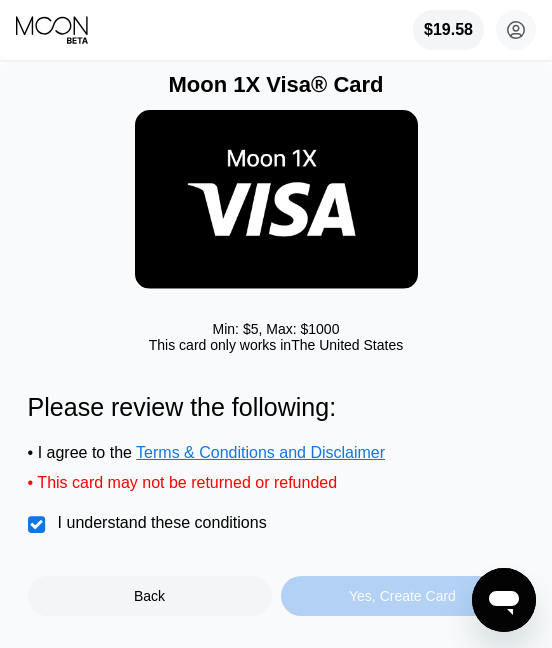 click on "Yes, Create Card" at bounding box center [402, 596] 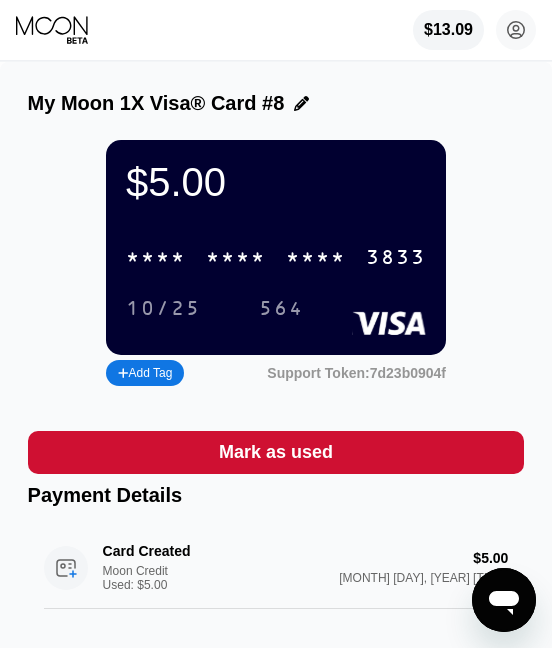 click on "* * * * * * * * * * * * 3833" at bounding box center (276, 257) 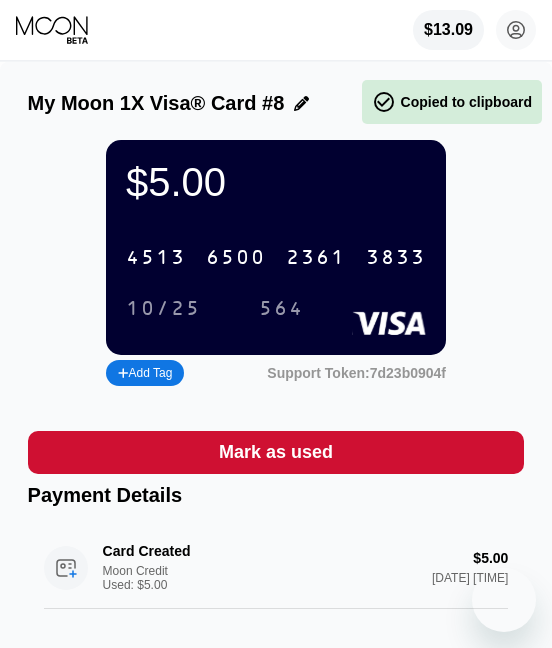 scroll, scrollTop: 0, scrollLeft: 0, axis: both 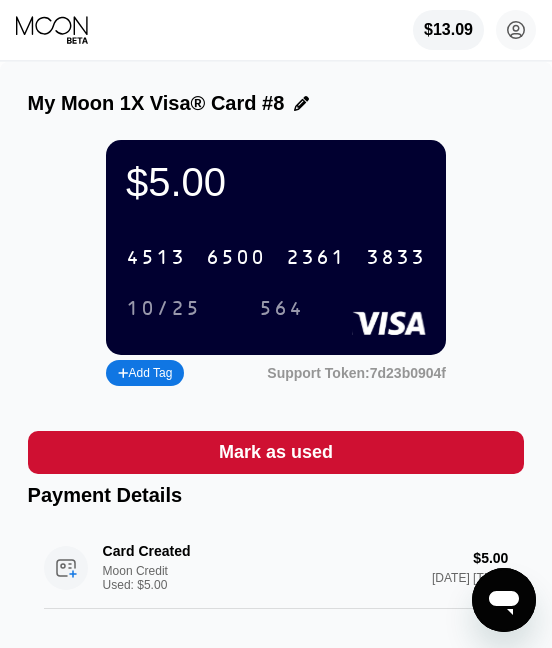 drag, startPoint x: 55, startPoint y: 25, endPoint x: 105, endPoint y: 30, distance: 50.24938 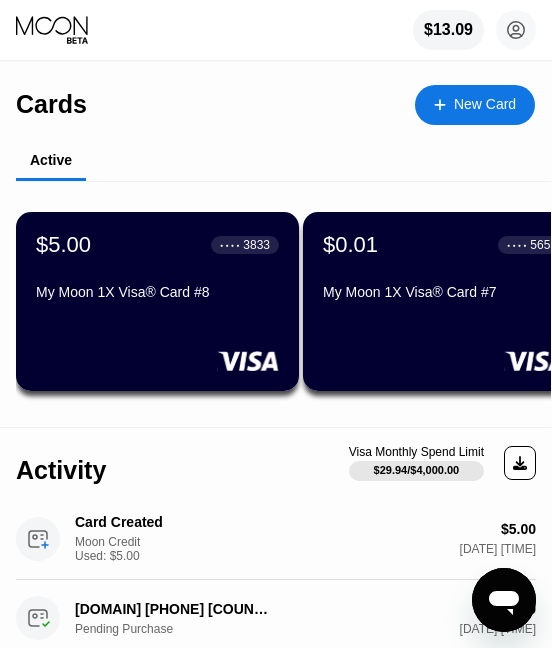 click on "New Card" at bounding box center (475, 105) 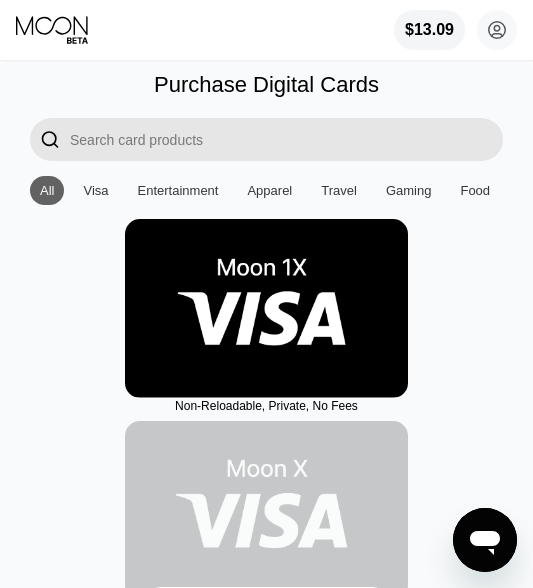click at bounding box center (266, 308) 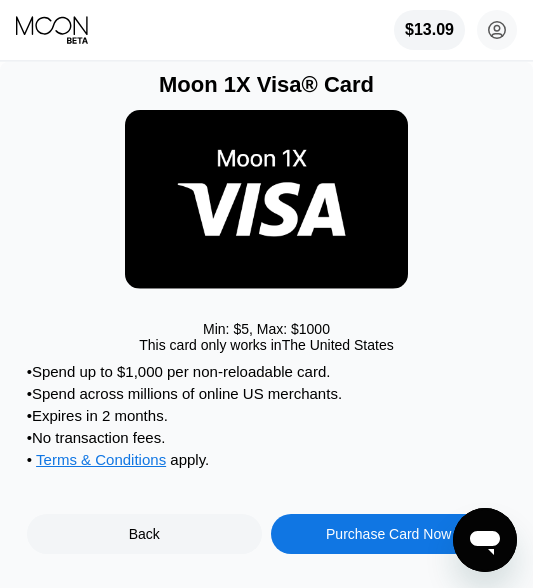 click on "Purchase Card Now" at bounding box center (388, 534) 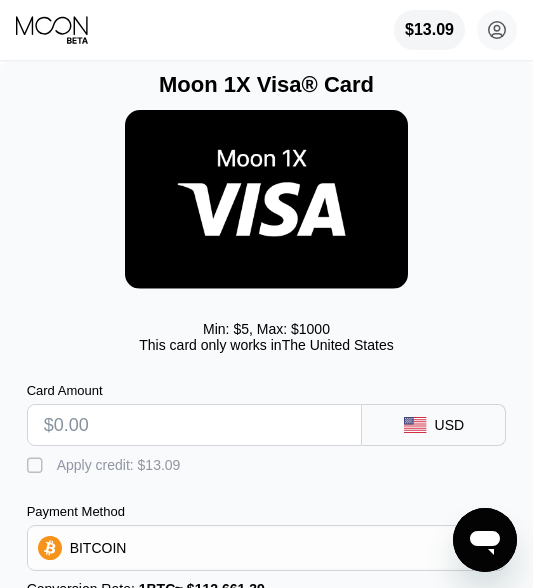 click at bounding box center (195, 425) 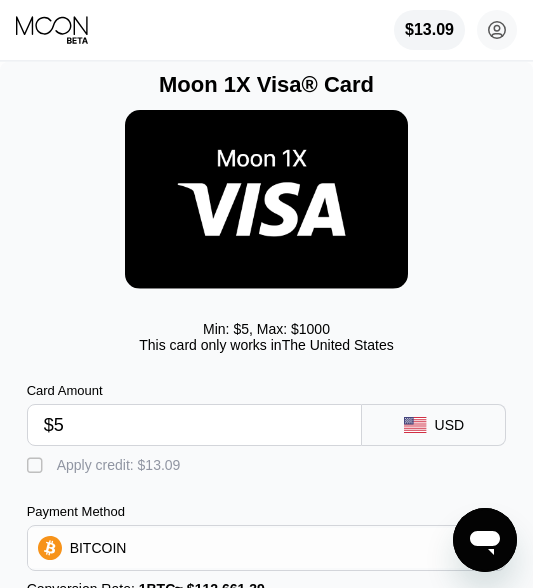type on "0.00005761" 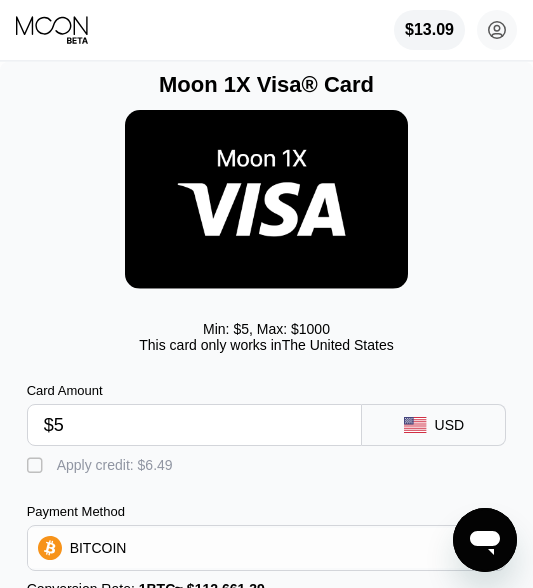 type on "$5" 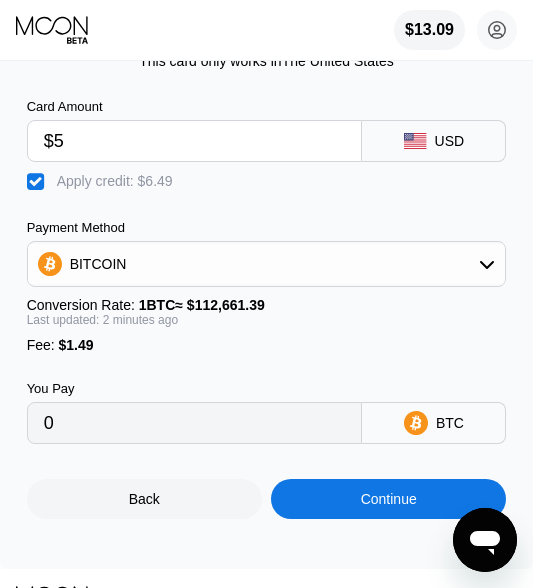 scroll, scrollTop: 317, scrollLeft: 0, axis: vertical 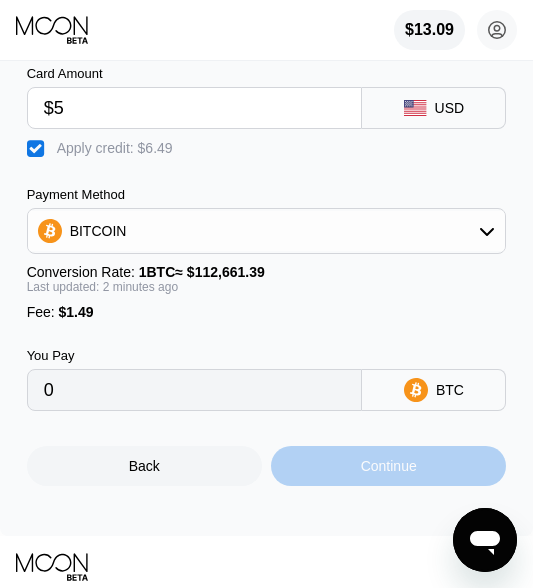 click on "Continue" at bounding box center [389, 466] 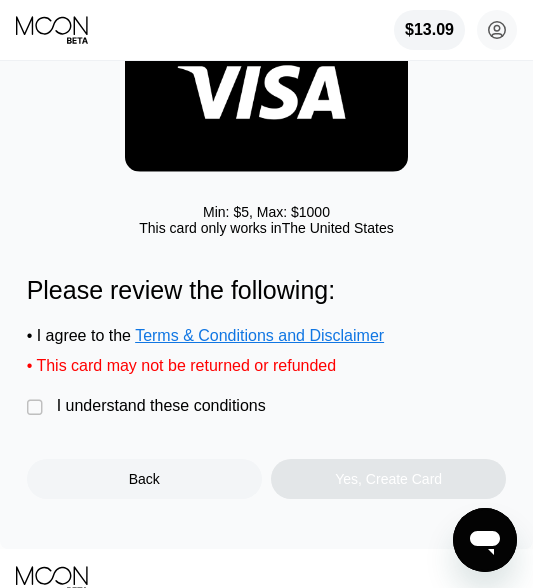 scroll, scrollTop: 116, scrollLeft: 0, axis: vertical 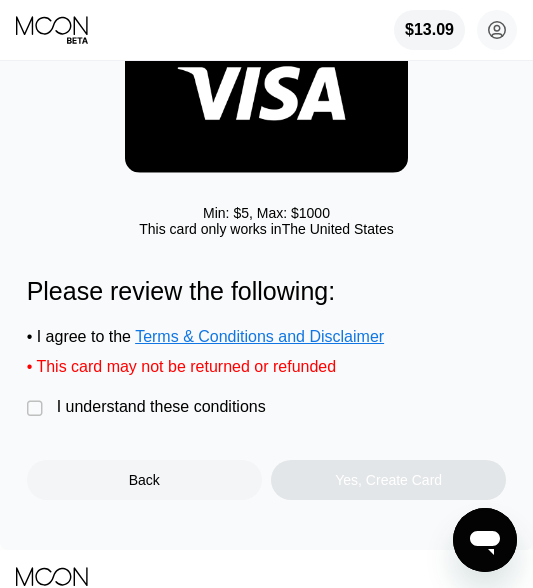 drag, startPoint x: 41, startPoint y: 410, endPoint x: 240, endPoint y: 467, distance: 207.00241 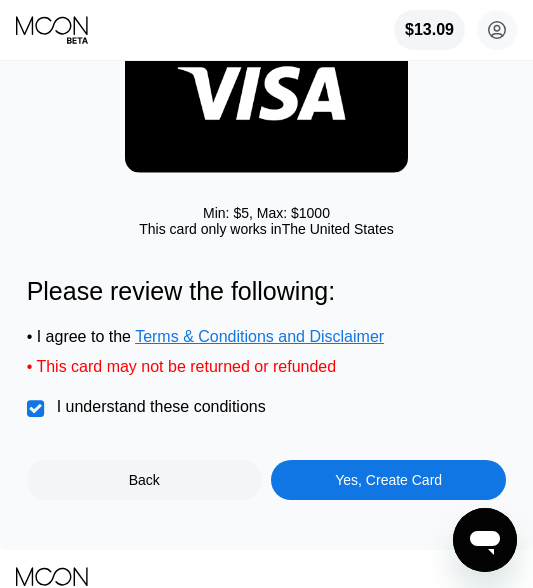 click on "Yes, Create Card" at bounding box center (388, 480) 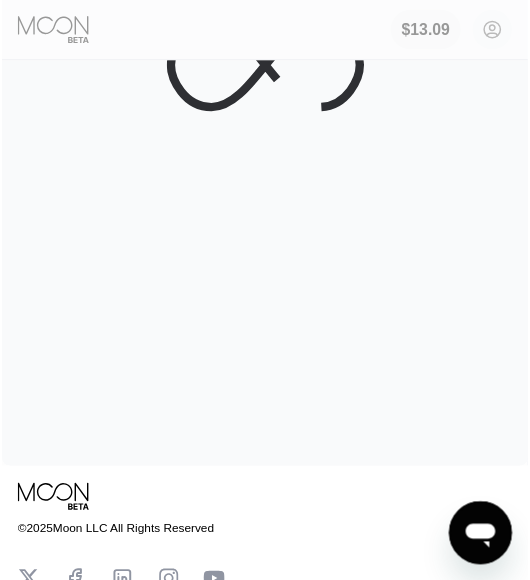 scroll, scrollTop: 0, scrollLeft: 0, axis: both 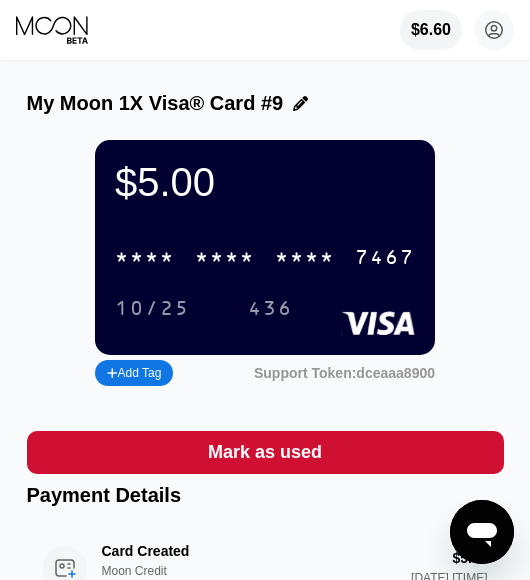 click on "* * * *" at bounding box center (225, 258) 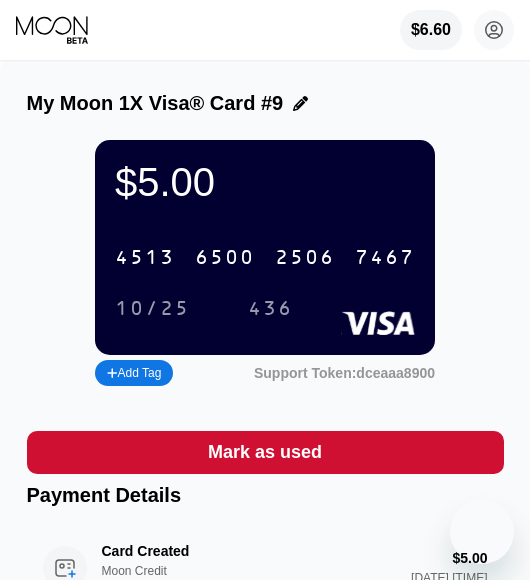 scroll, scrollTop: 0, scrollLeft: 0, axis: both 